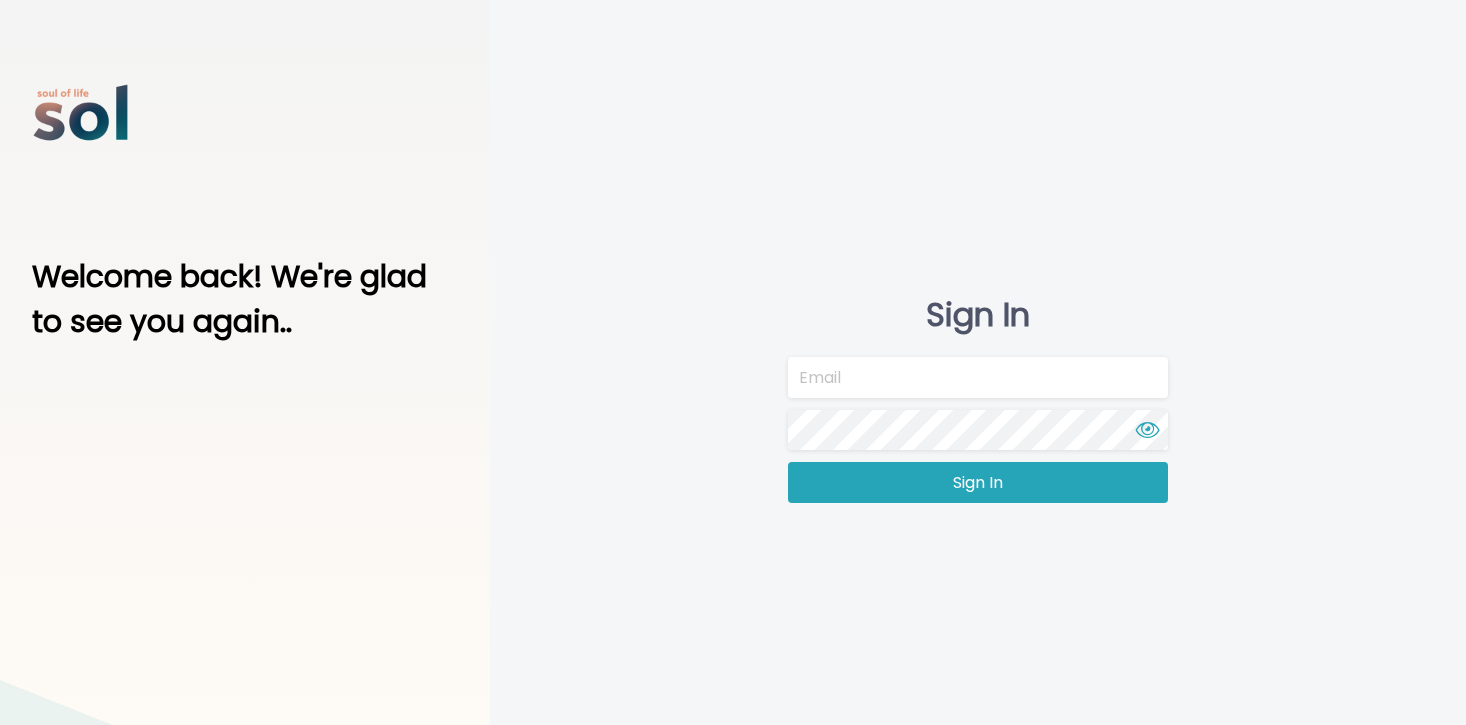 scroll, scrollTop: 0, scrollLeft: 0, axis: both 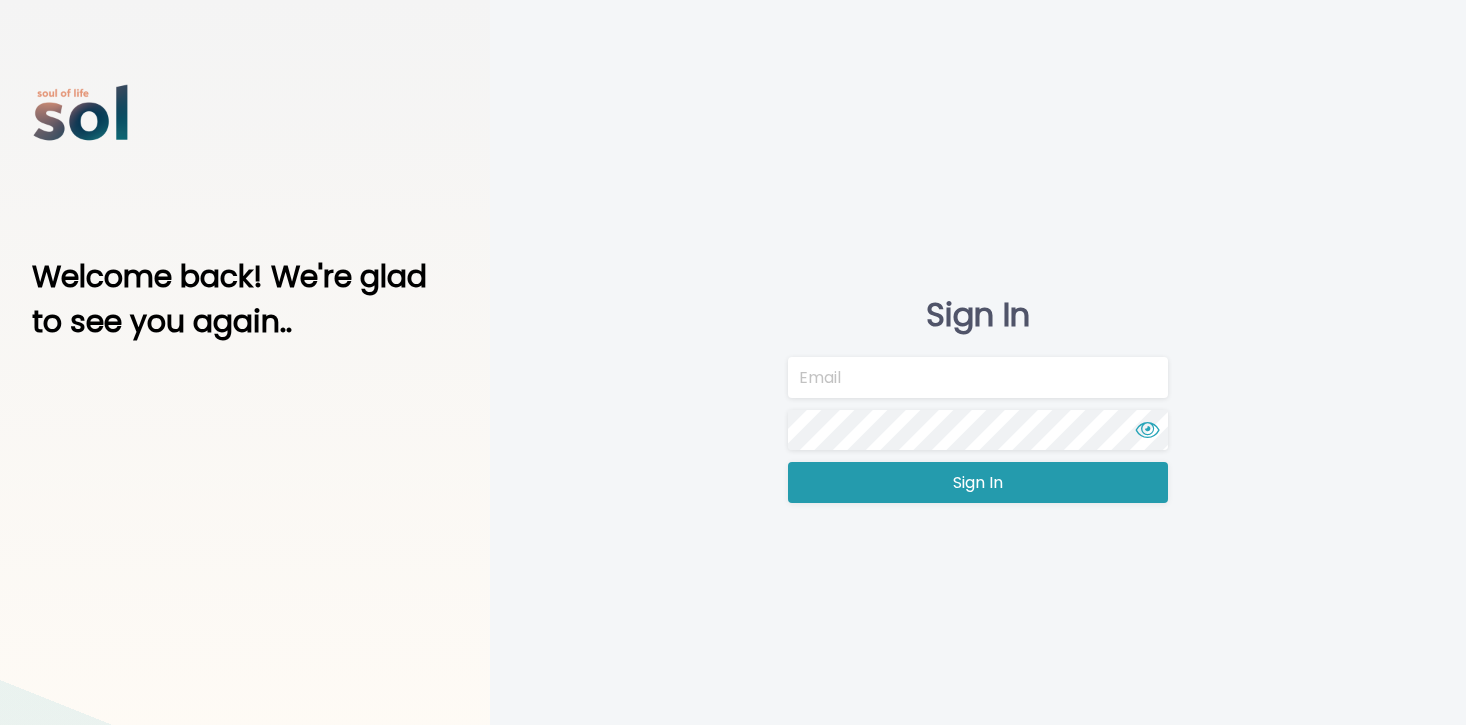 type on "team@soltv.co" 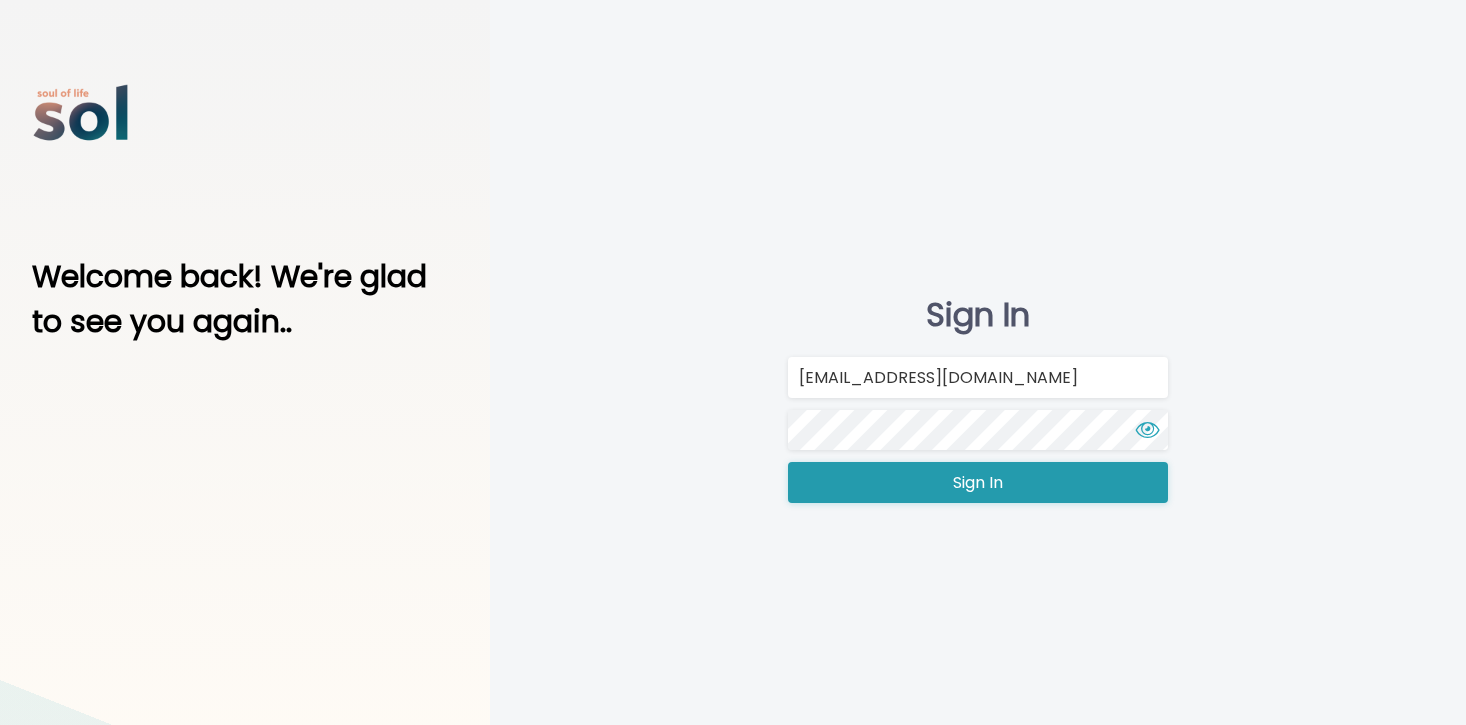 click on "Sign In" at bounding box center [978, 482] 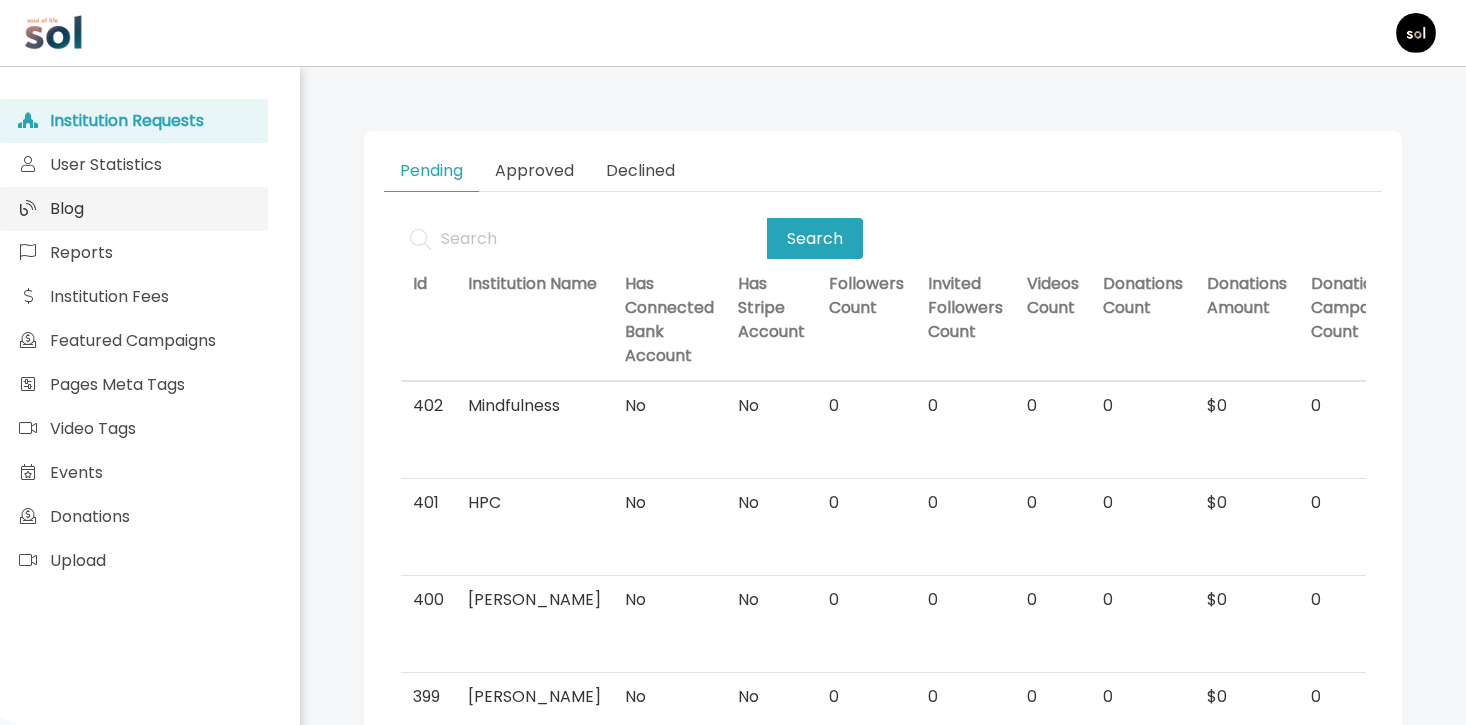 click on "Blog" at bounding box center (134, 209) 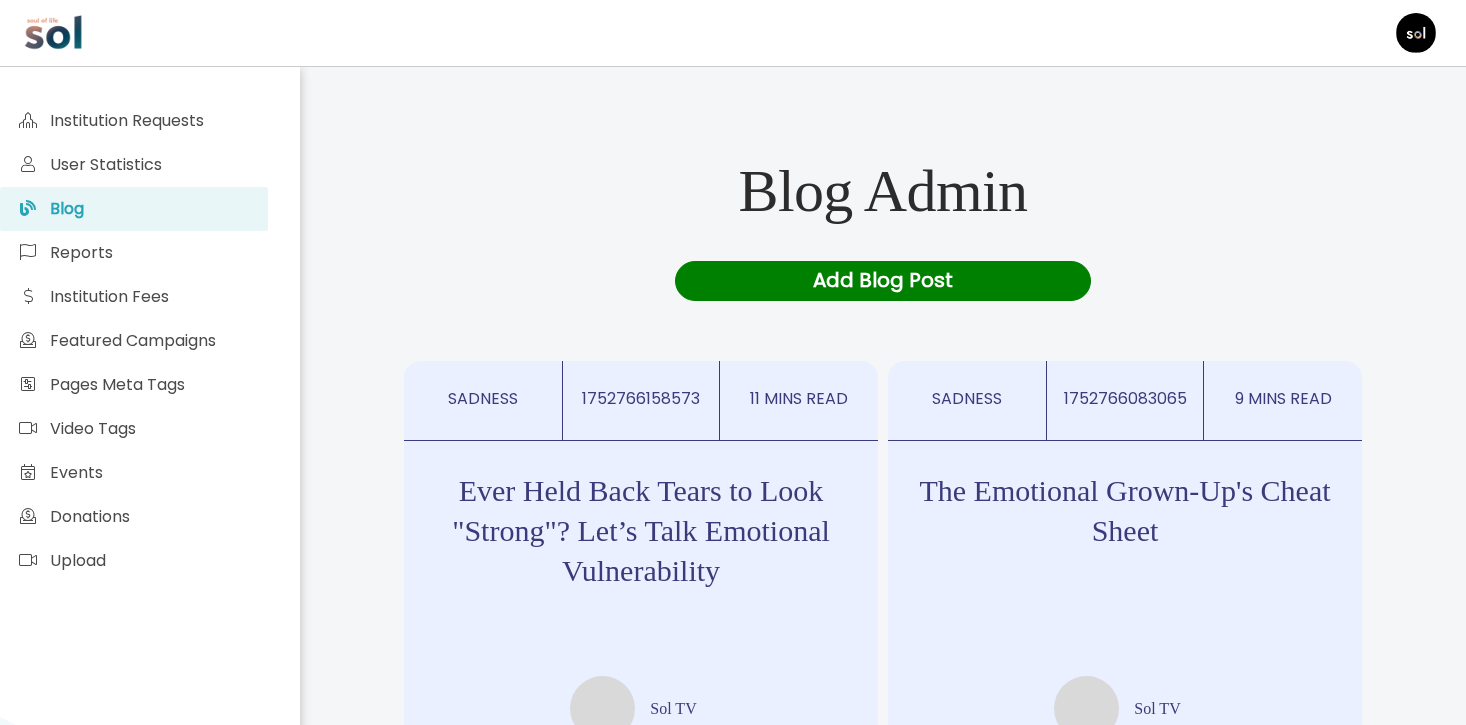 click on "Add Blog Post" at bounding box center [882, 281] 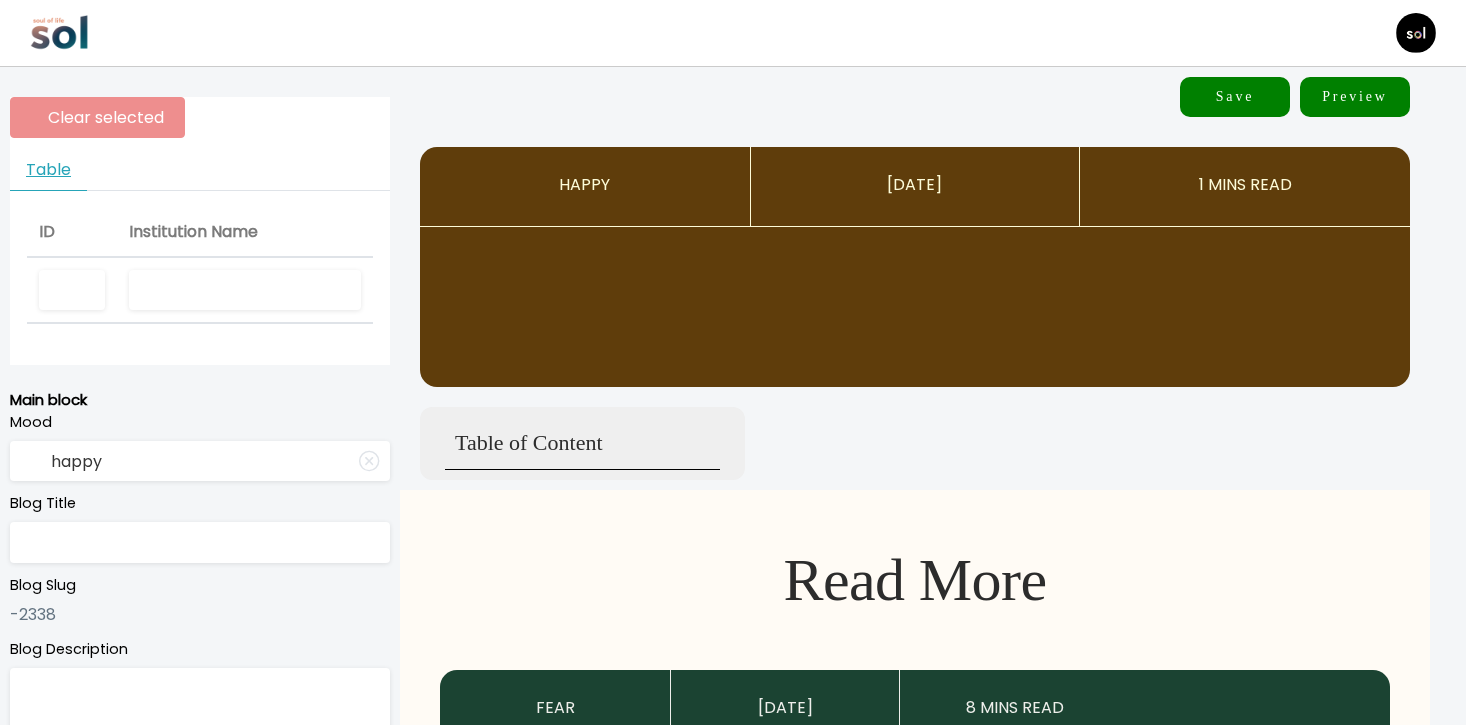 click at bounding box center (245, 290) 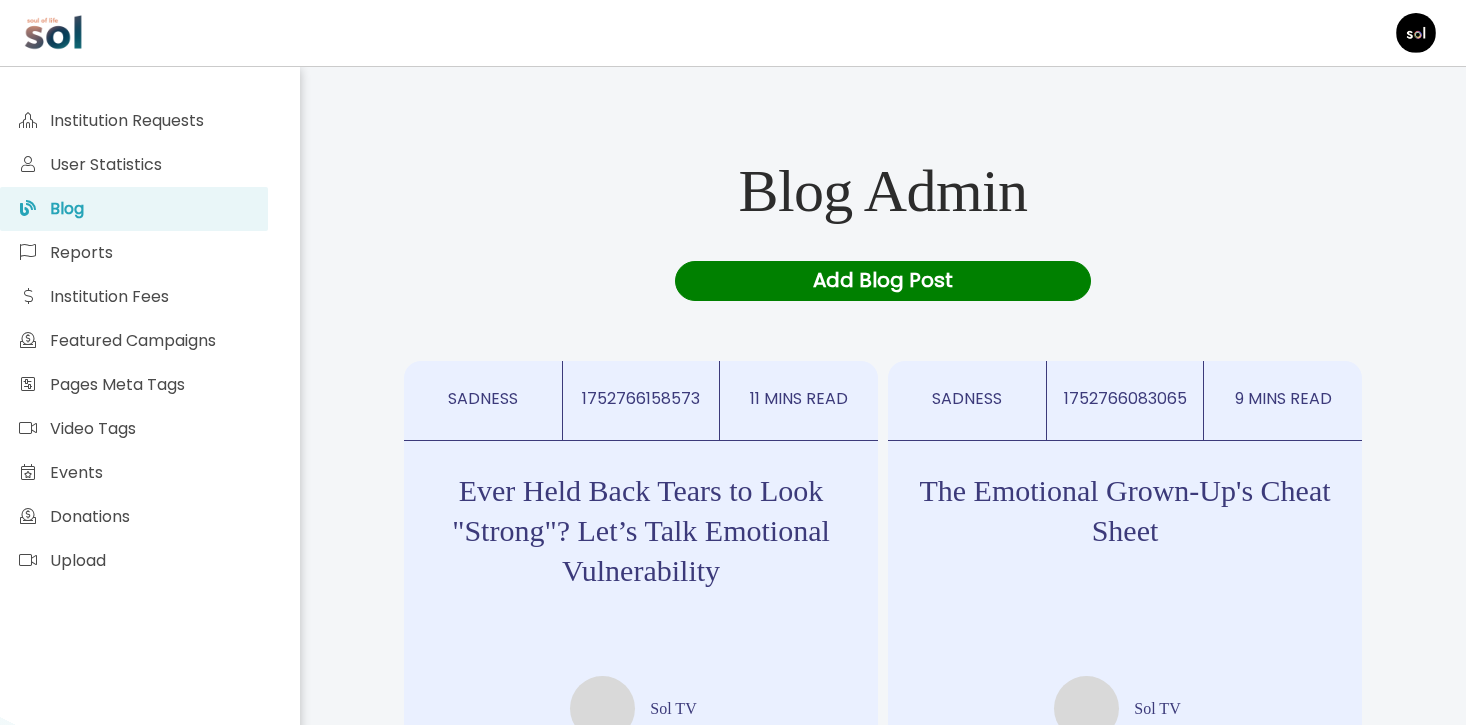 scroll, scrollTop: 0, scrollLeft: 0, axis: both 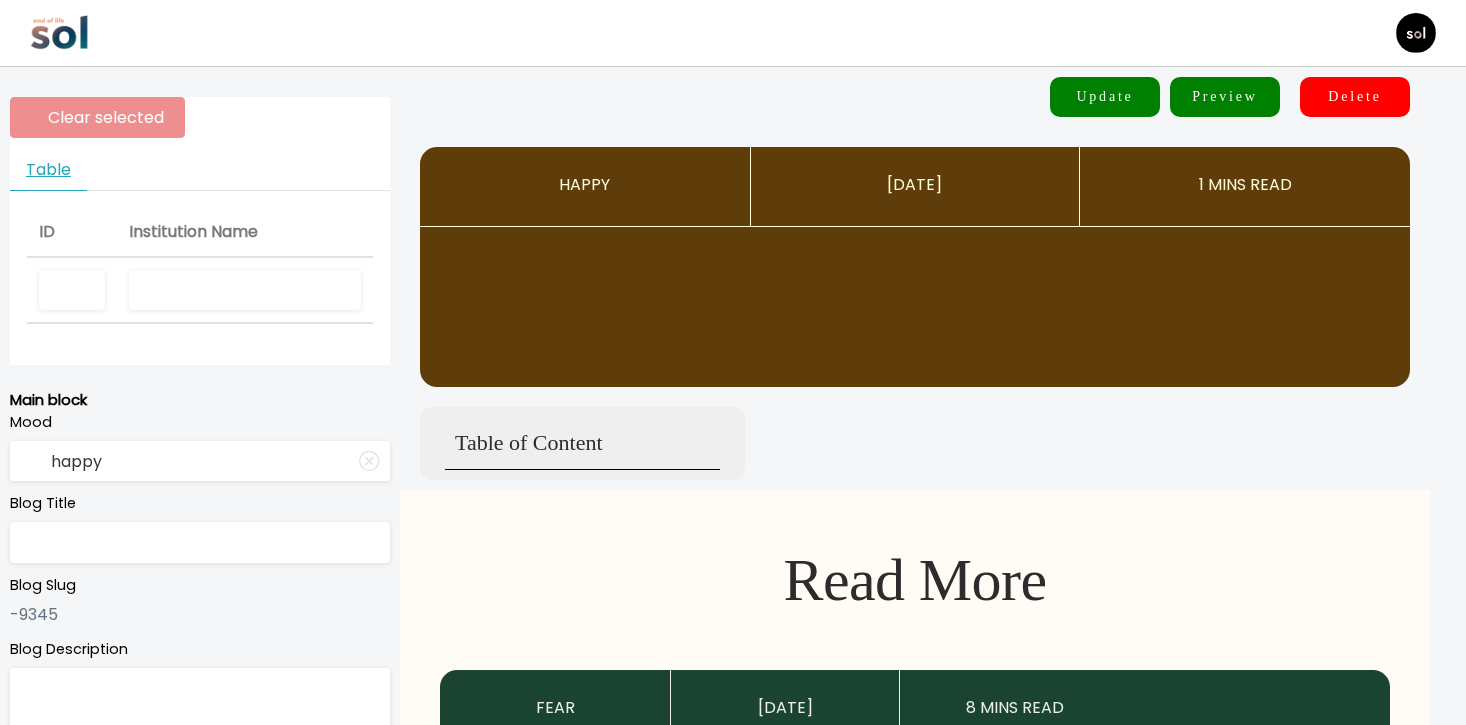 click at bounding box center [245, 290] 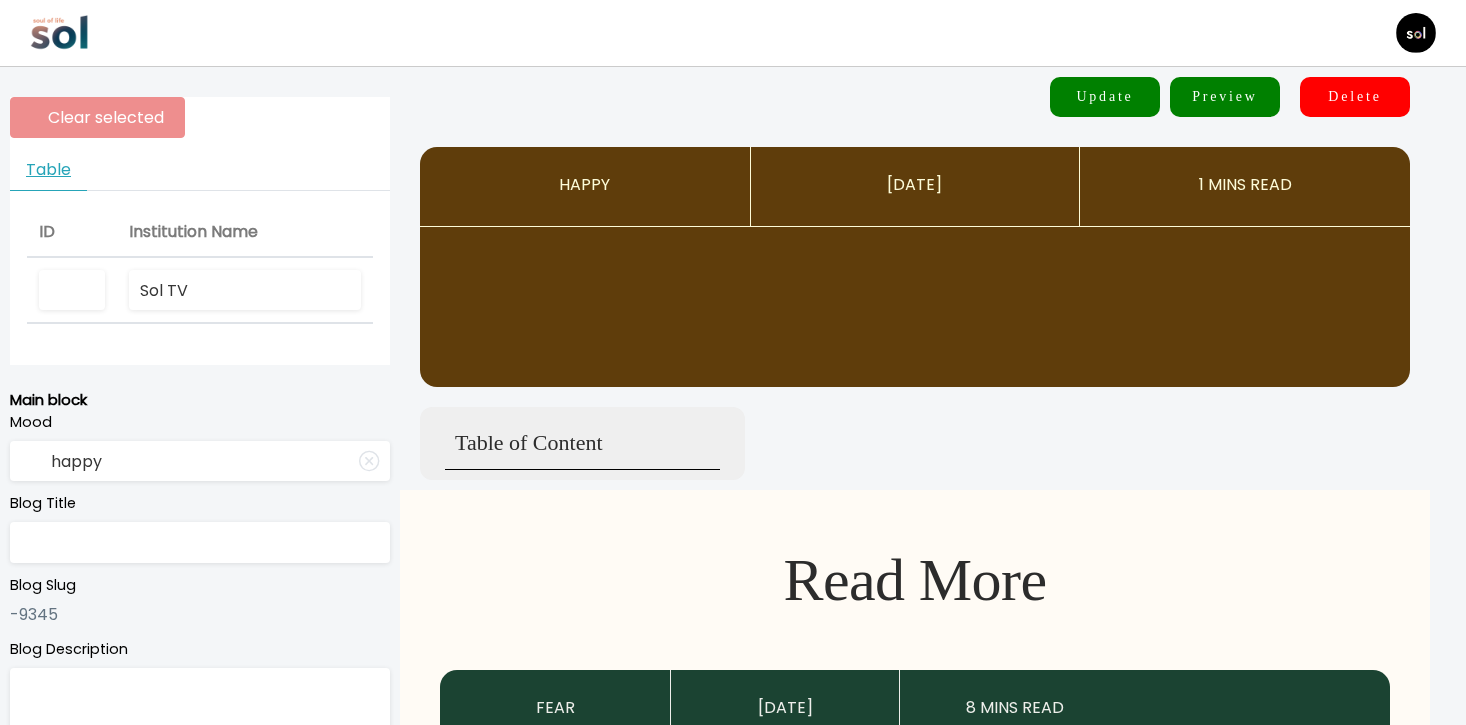 type on "Sol TV" 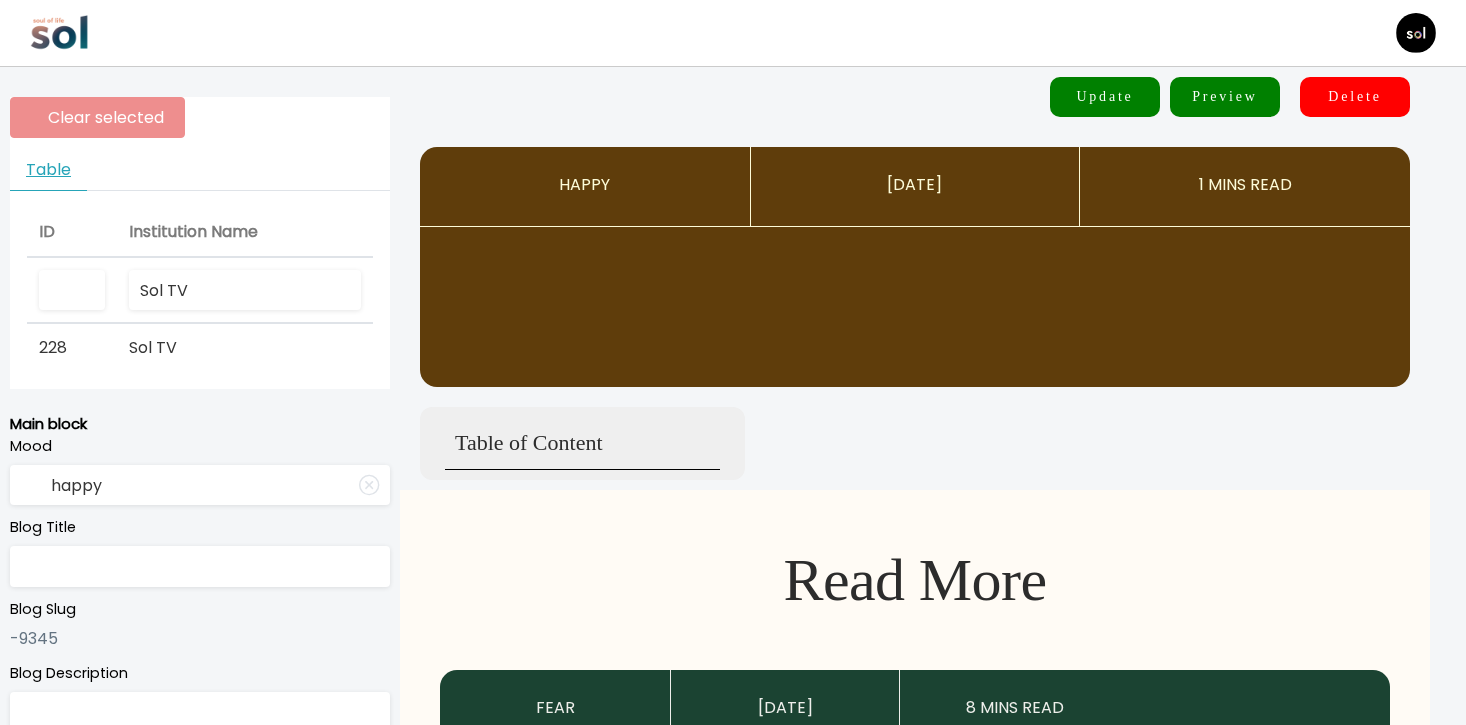 type on "sadness" 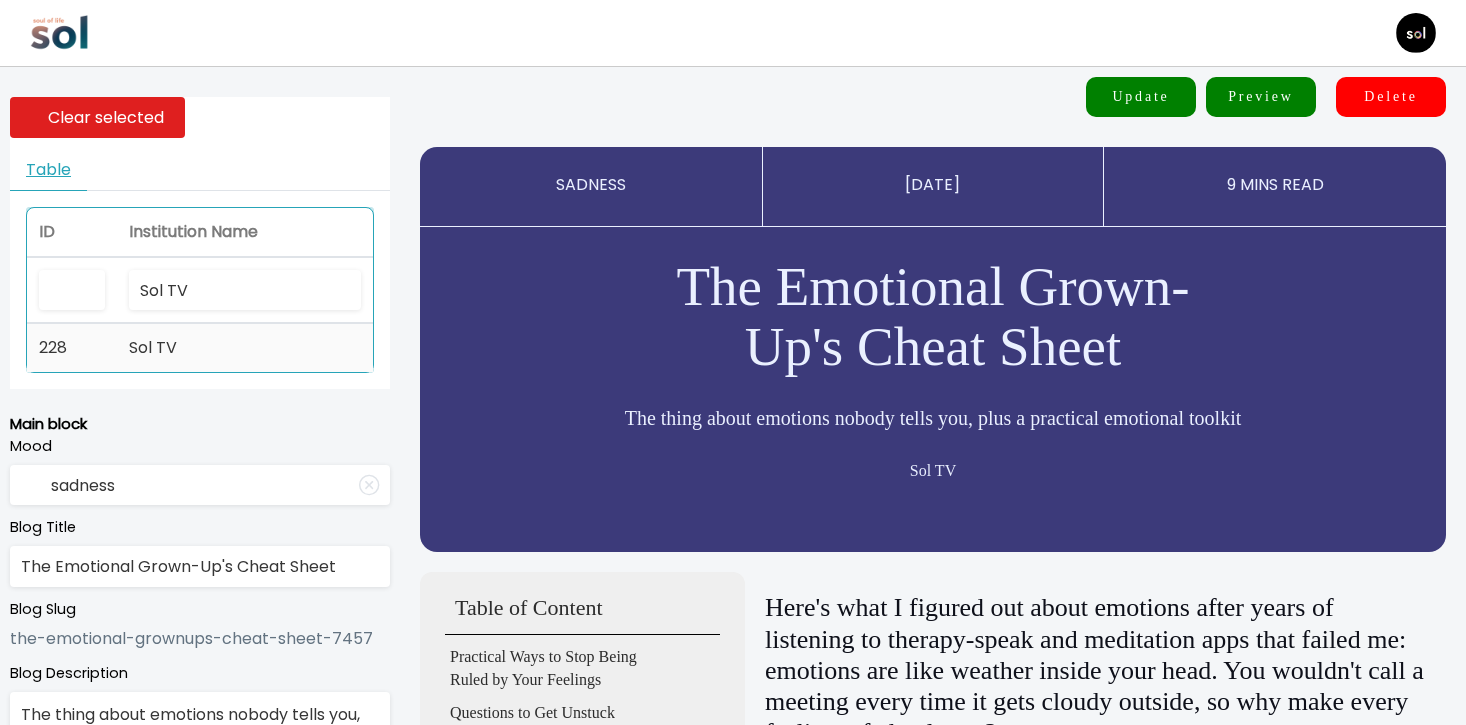 click on "Sol TV" at bounding box center [245, 348] 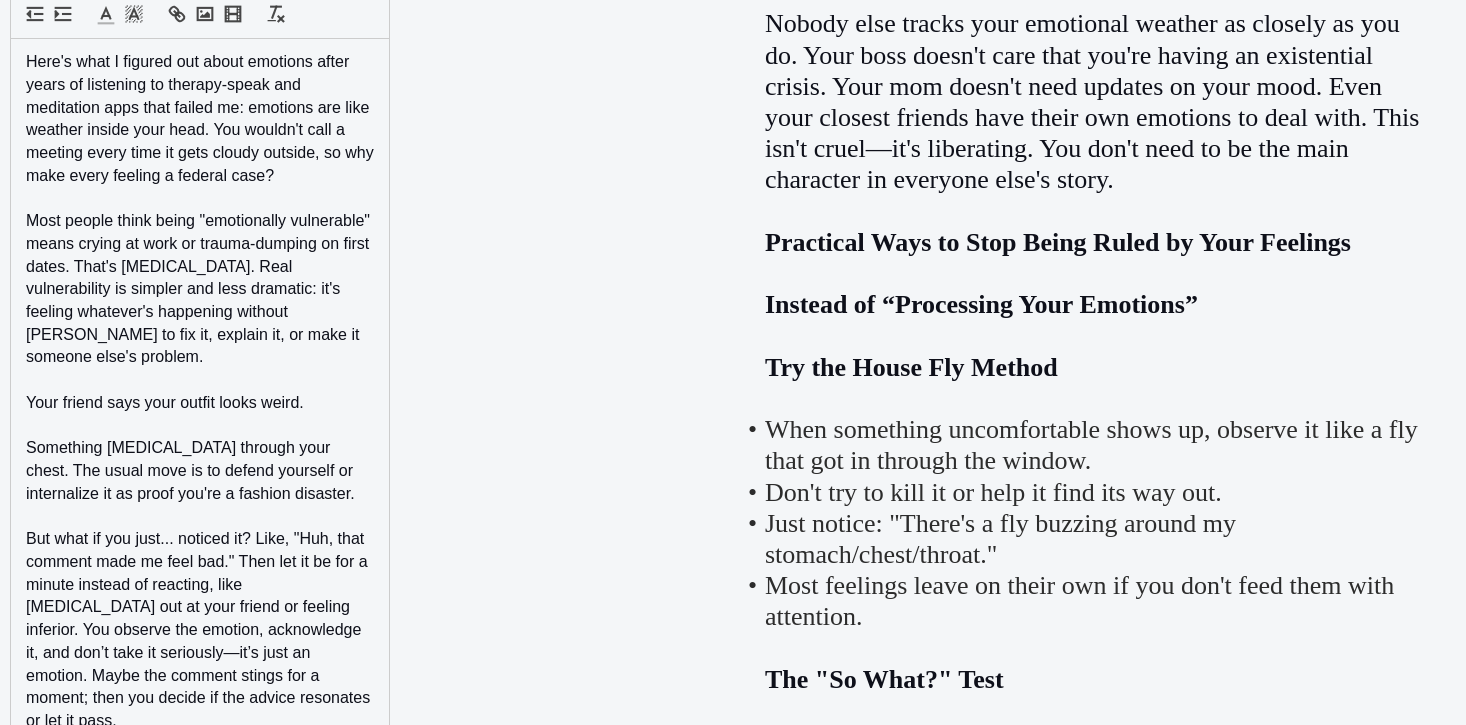 click on "But what if you just... noticed it? Like, "Huh, that comment made me feel bad." Then let it be for a minute instead of reacting, like [MEDICAL_DATA] out at your friend or feeling inferior. You observe the emotion, acknowledge it, and don’t take it seriously—it’s just an emotion. Maybe the comment stings for a moment; then you decide if the advice resonates or let it pass." at bounding box center (200, 629) 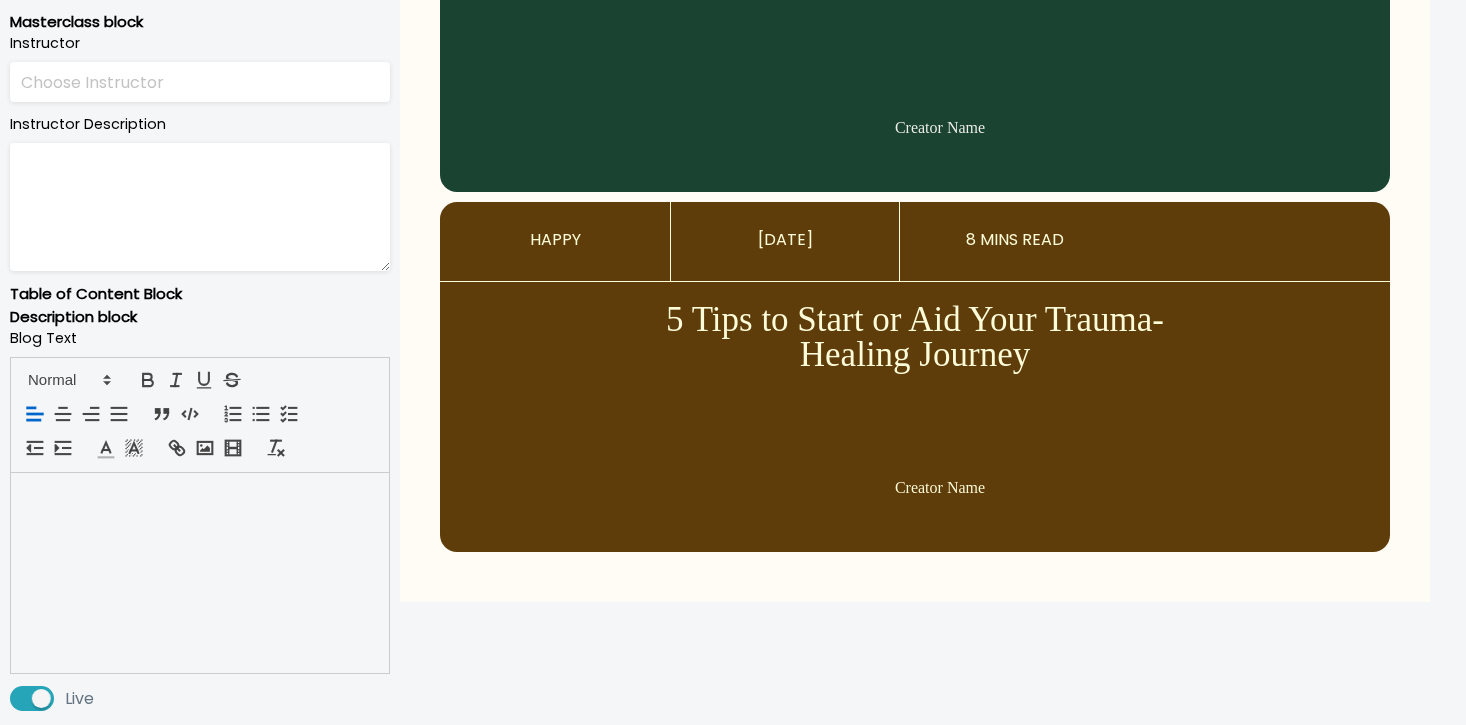 scroll, scrollTop: 992, scrollLeft: 0, axis: vertical 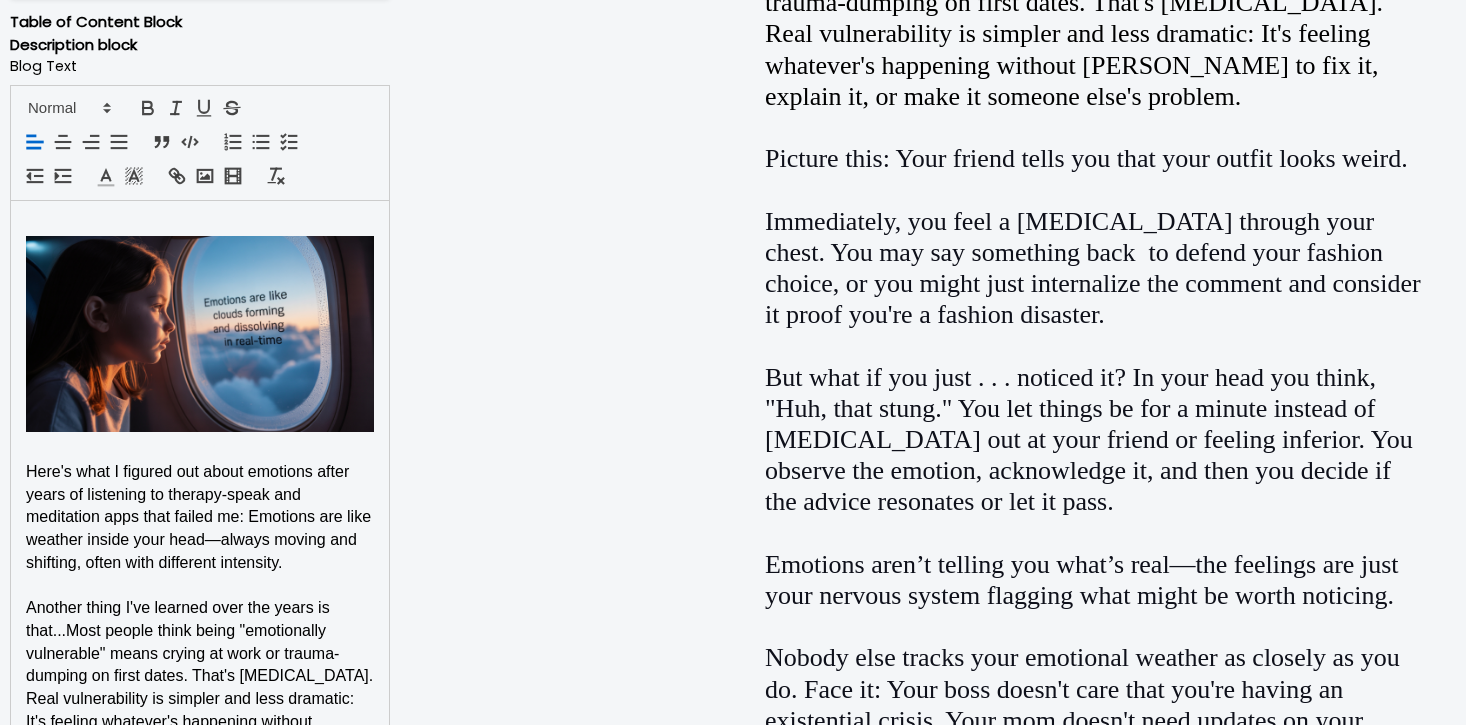 click at bounding box center [200, 224] 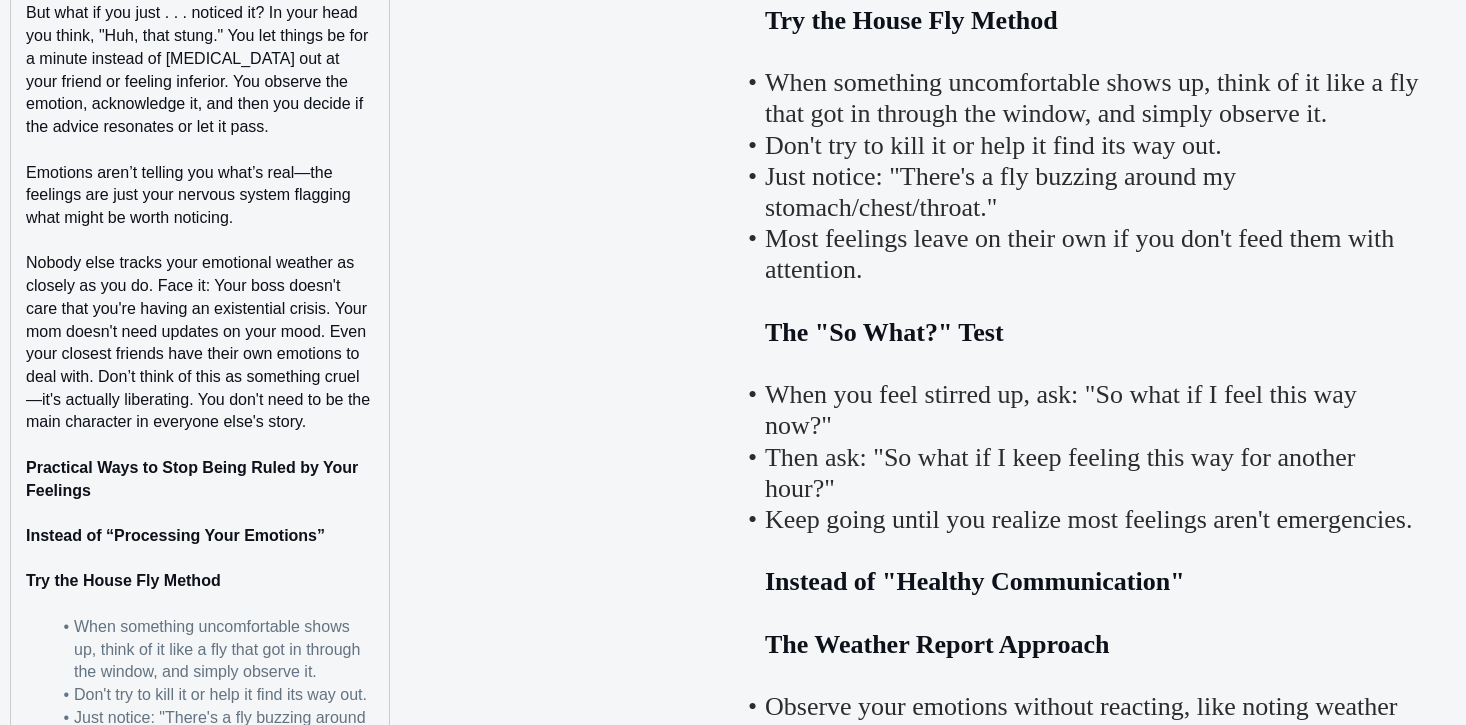 scroll, scrollTop: 2282, scrollLeft: 0, axis: vertical 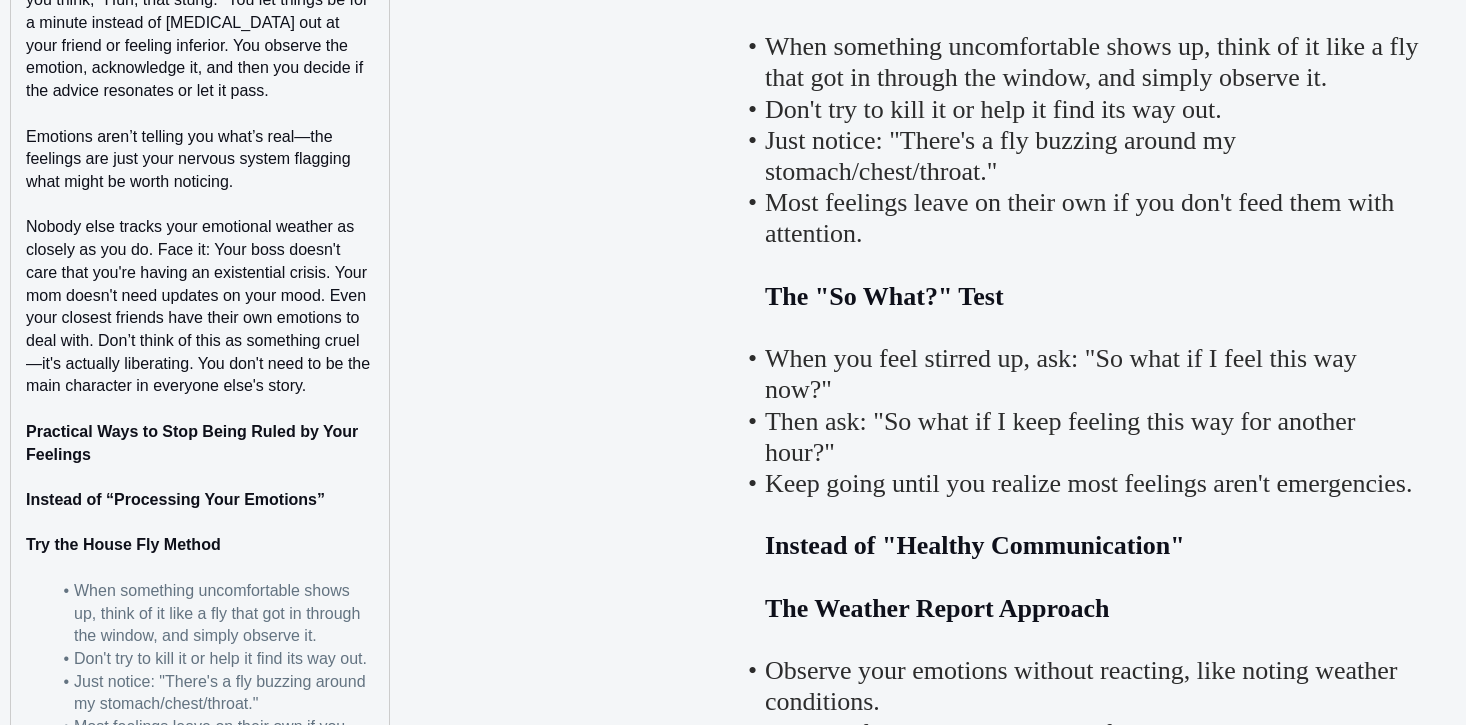 click at bounding box center [200, 409] 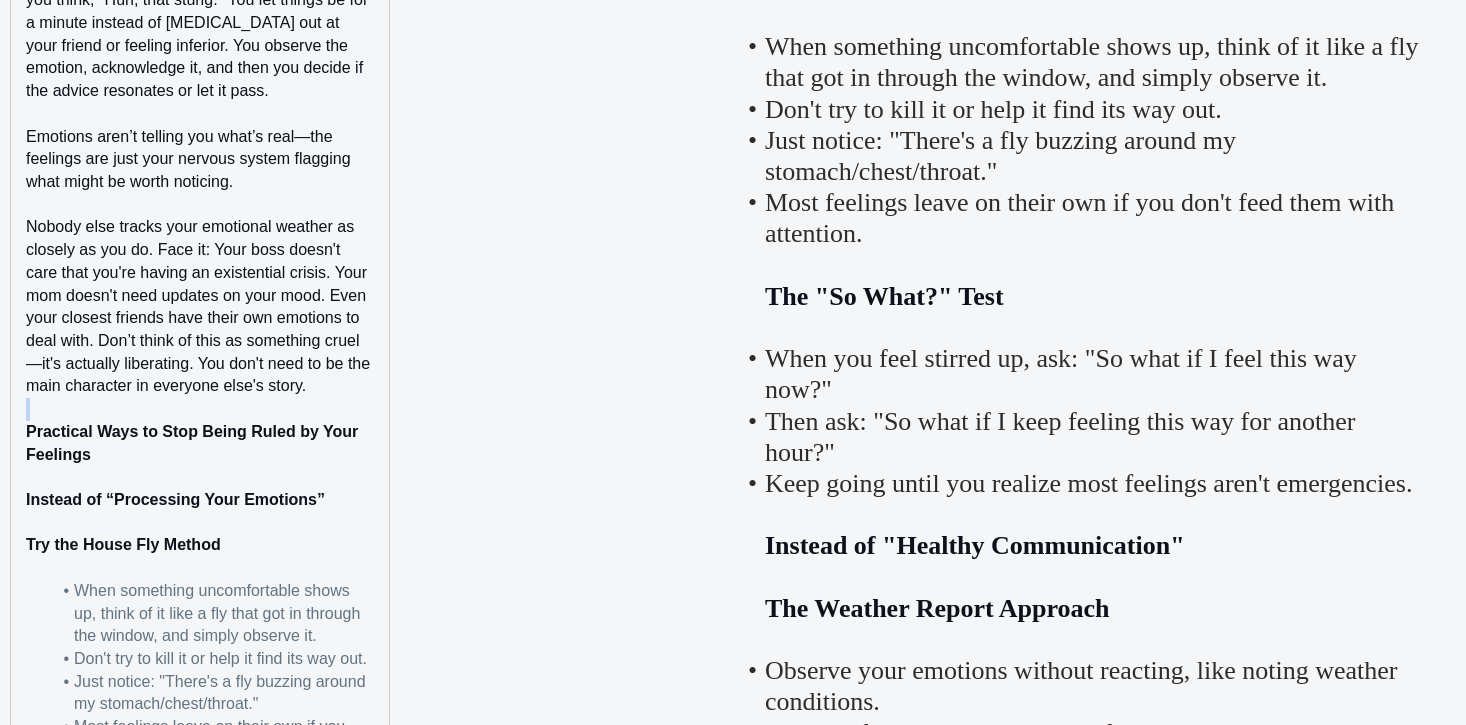 click at bounding box center (200, 409) 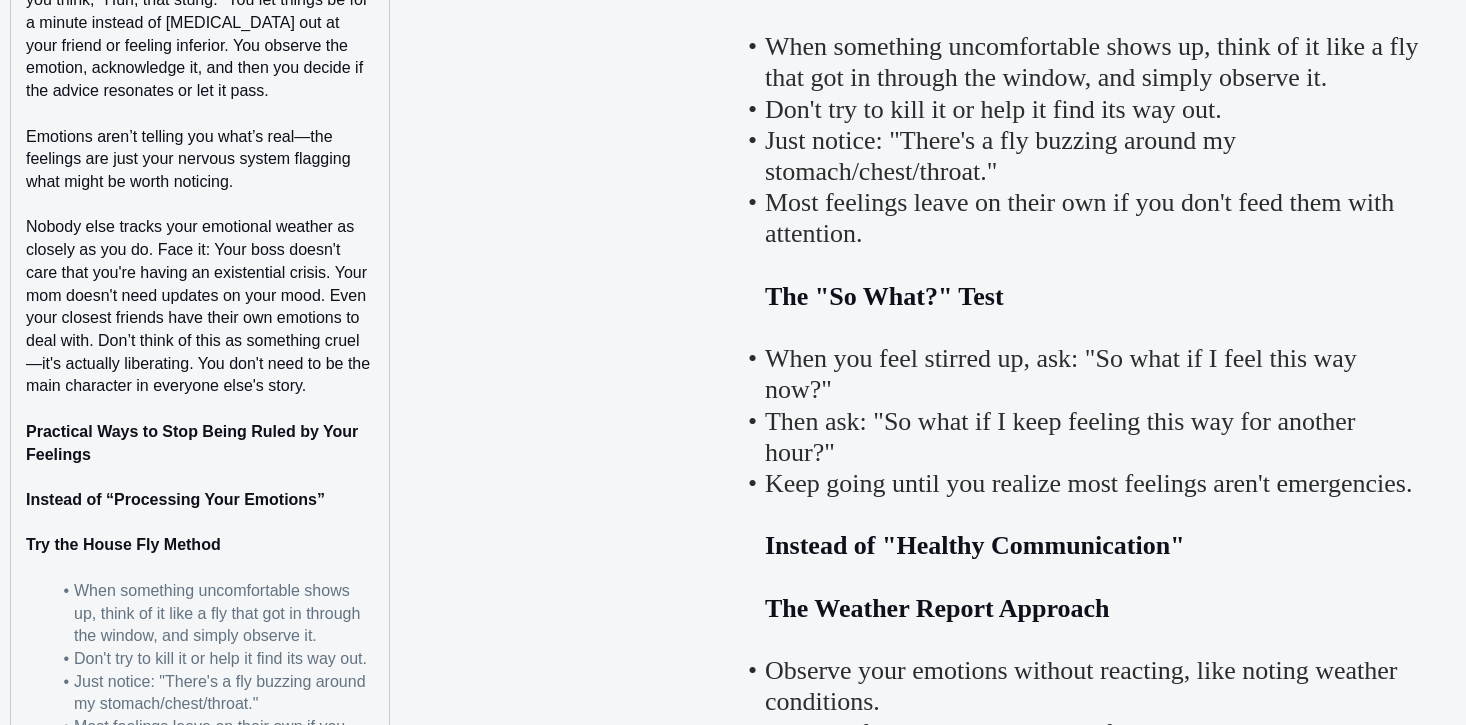 click on "Practical Ways to Stop Being Ruled by Your Feelings" at bounding box center [194, 443] 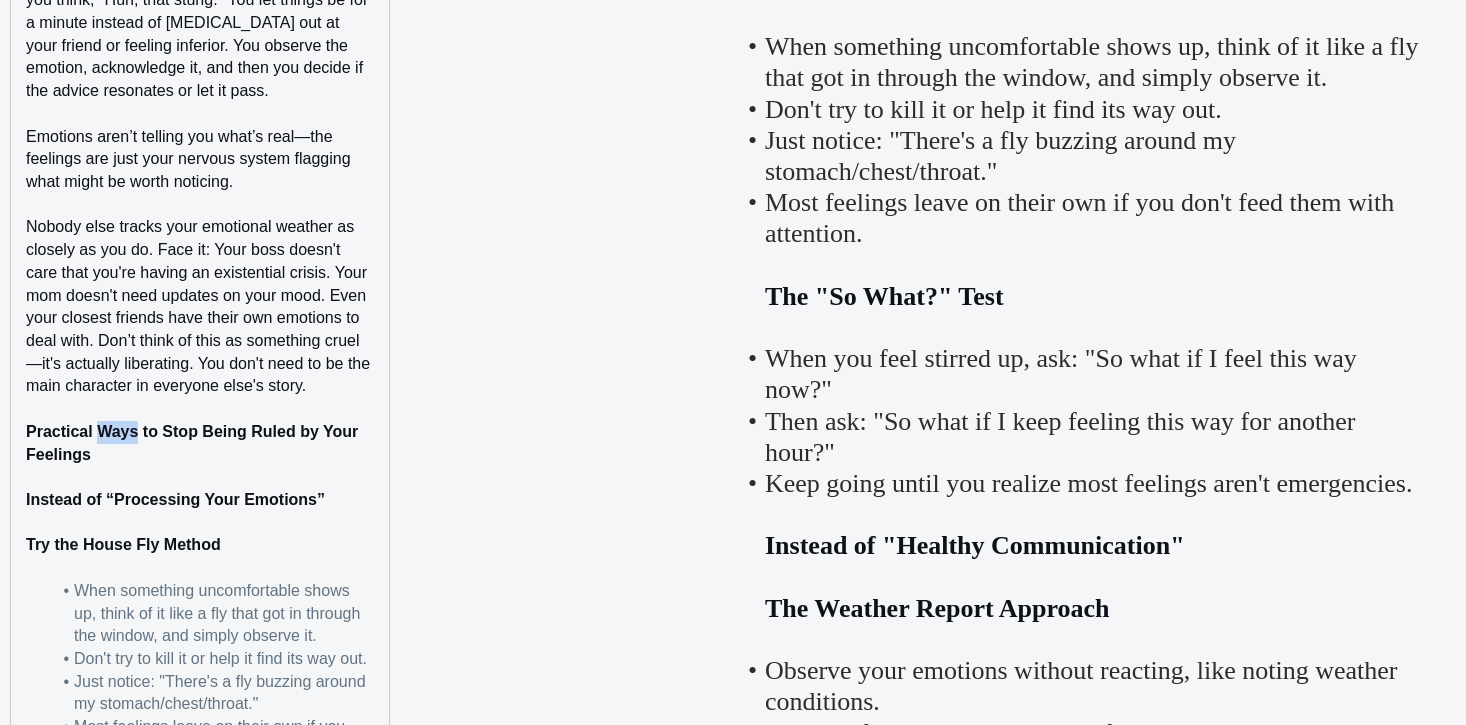 click on "Practical Ways to Stop Being Ruled by Your Feelings" at bounding box center [194, 443] 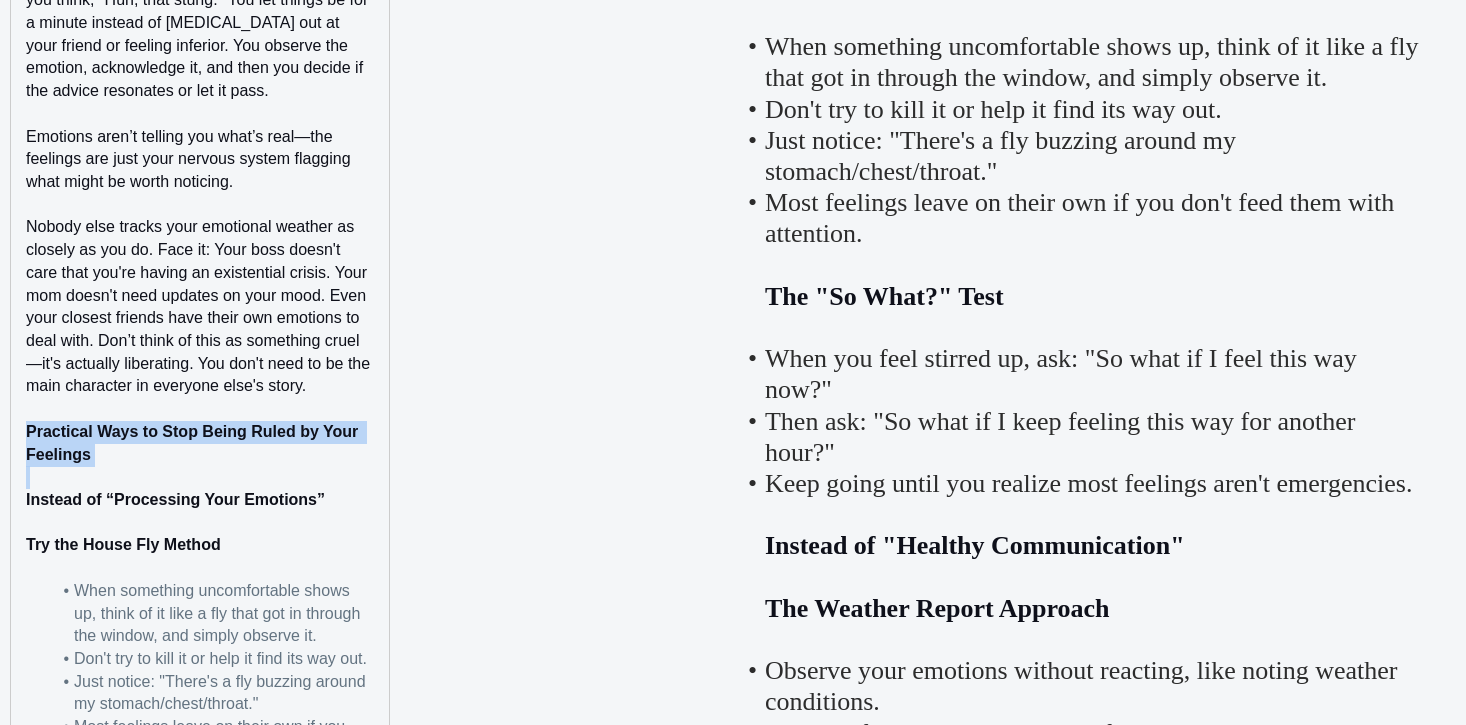 click on "Practical Ways to Stop Being Ruled by Your Feelings" at bounding box center [194, 443] 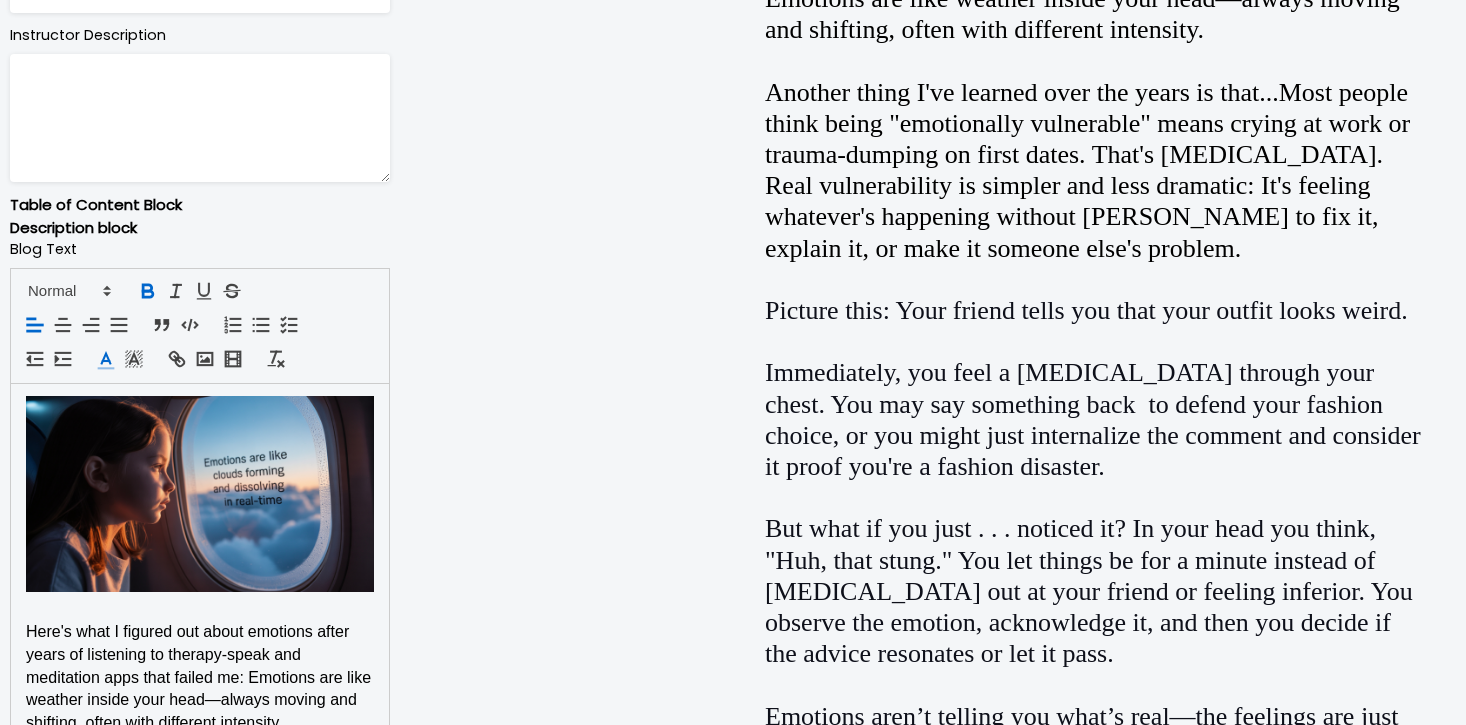 scroll, scrollTop: 1014, scrollLeft: 0, axis: vertical 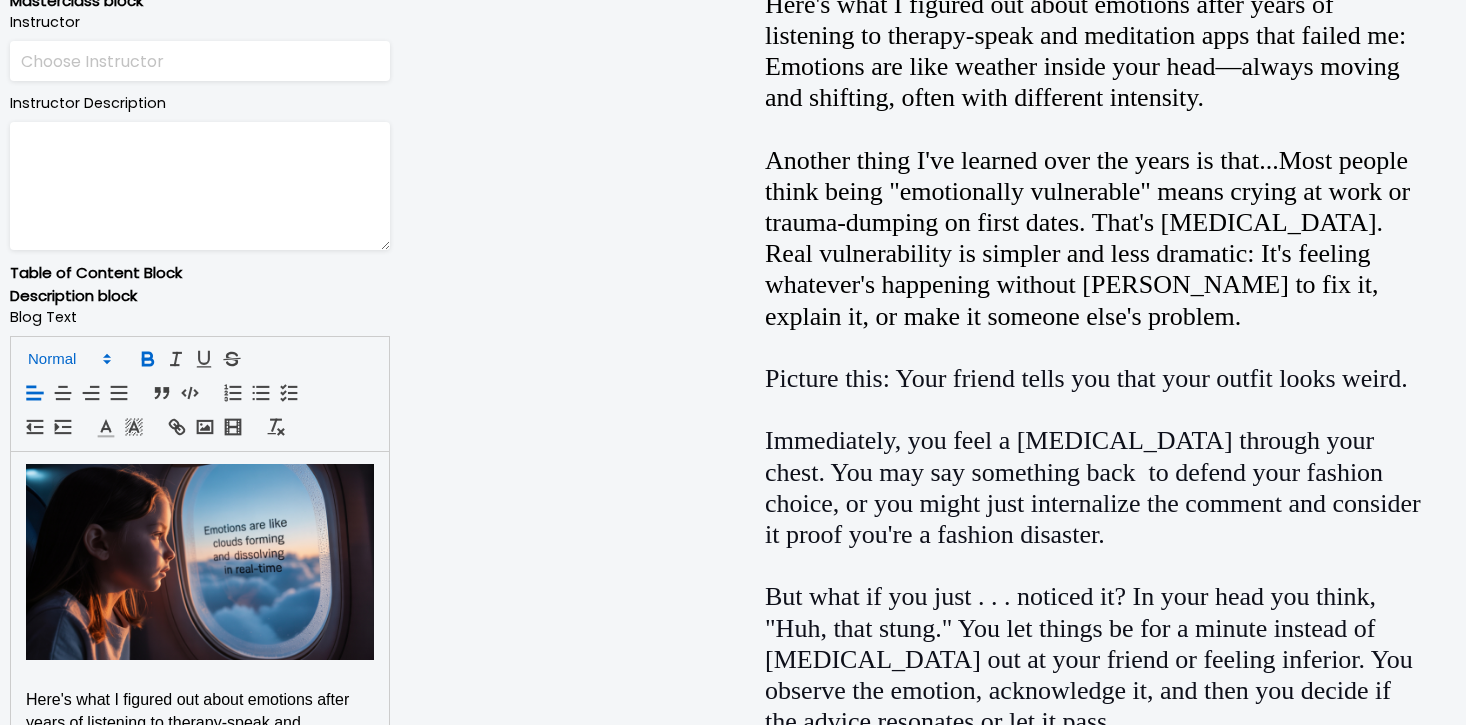 click at bounding box center [68, 359] 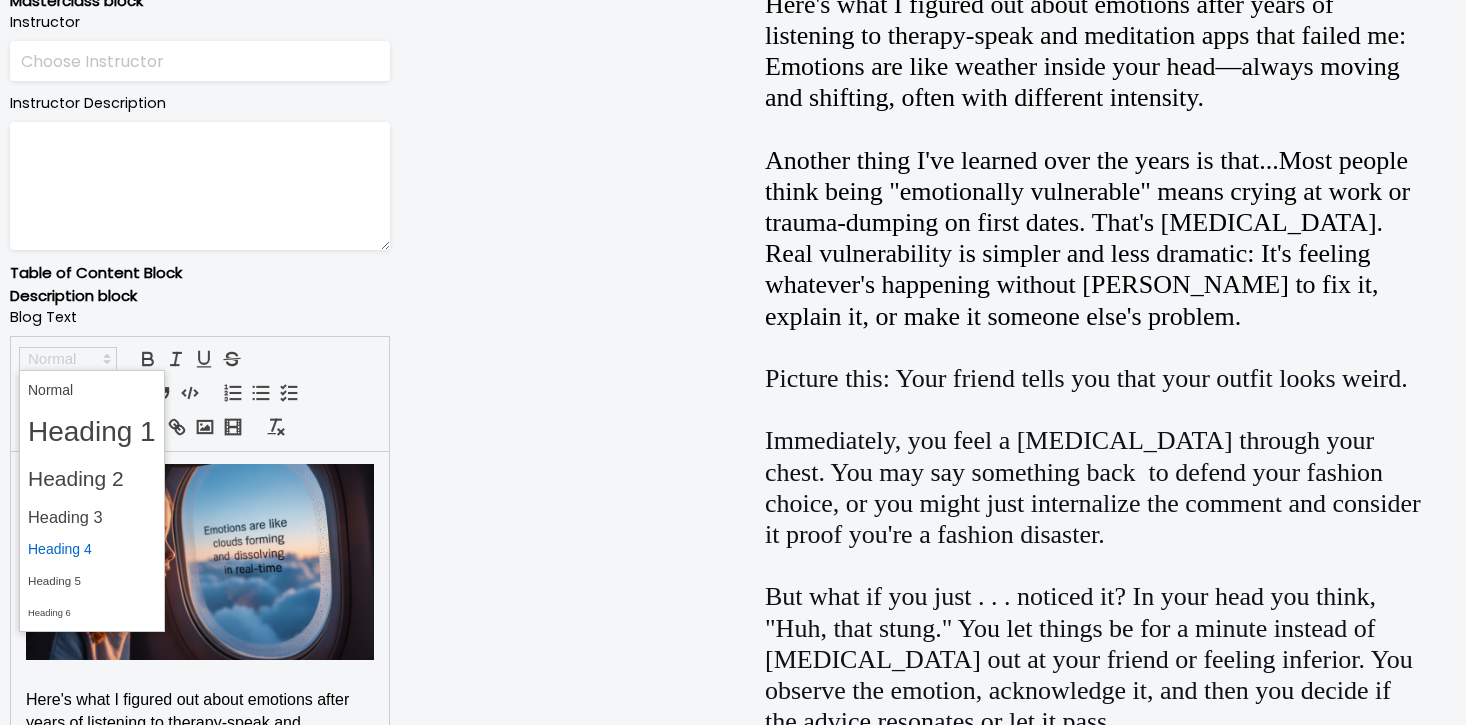 click at bounding box center [92, 549] 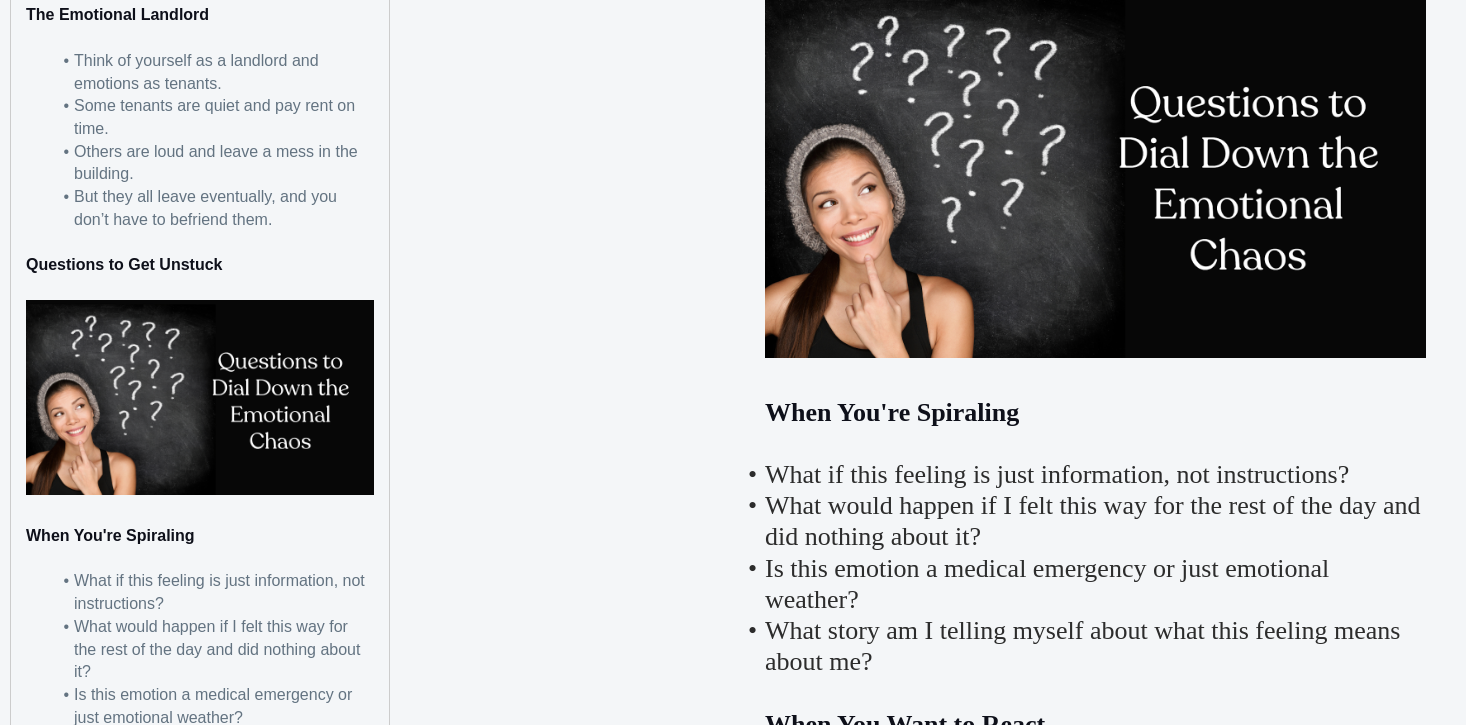 scroll, scrollTop: 4201, scrollLeft: 0, axis: vertical 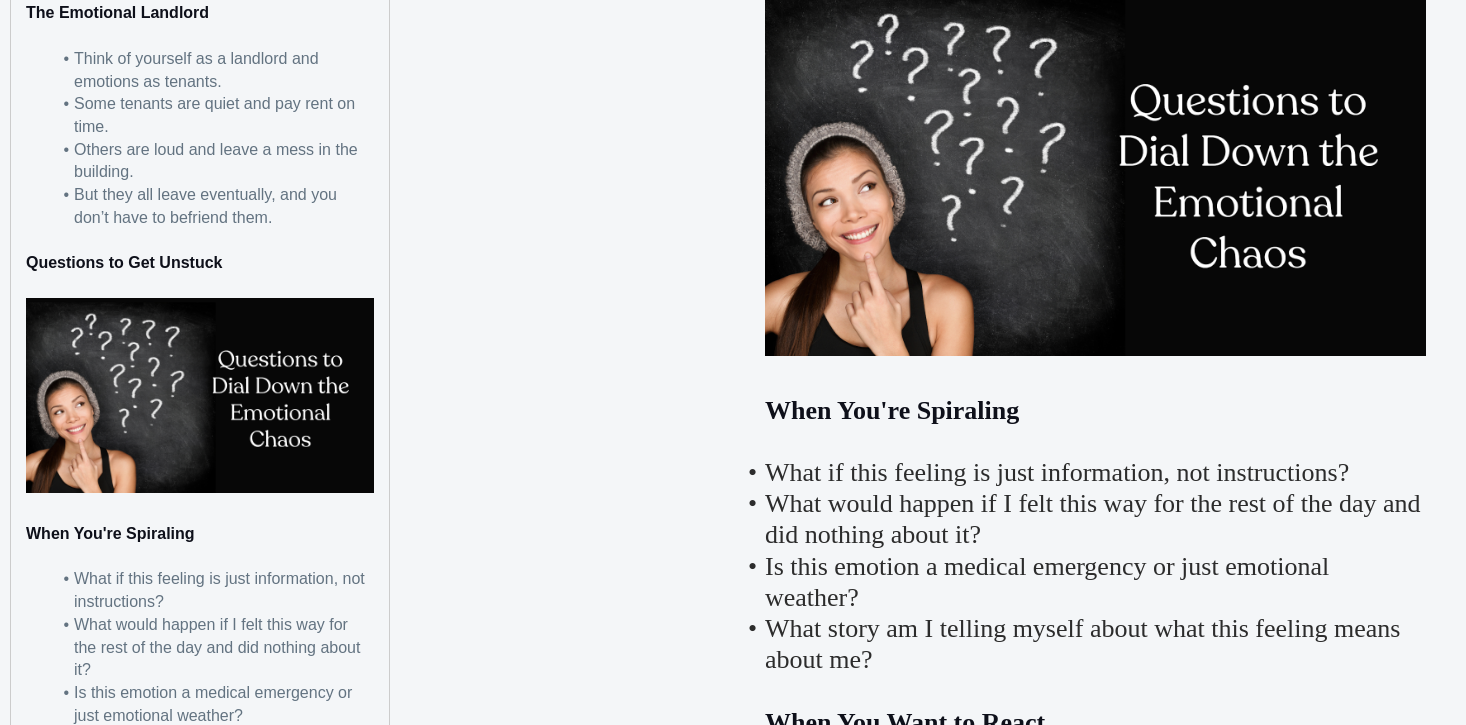 click on "Questions to Get Unstuck" at bounding box center [124, 262] 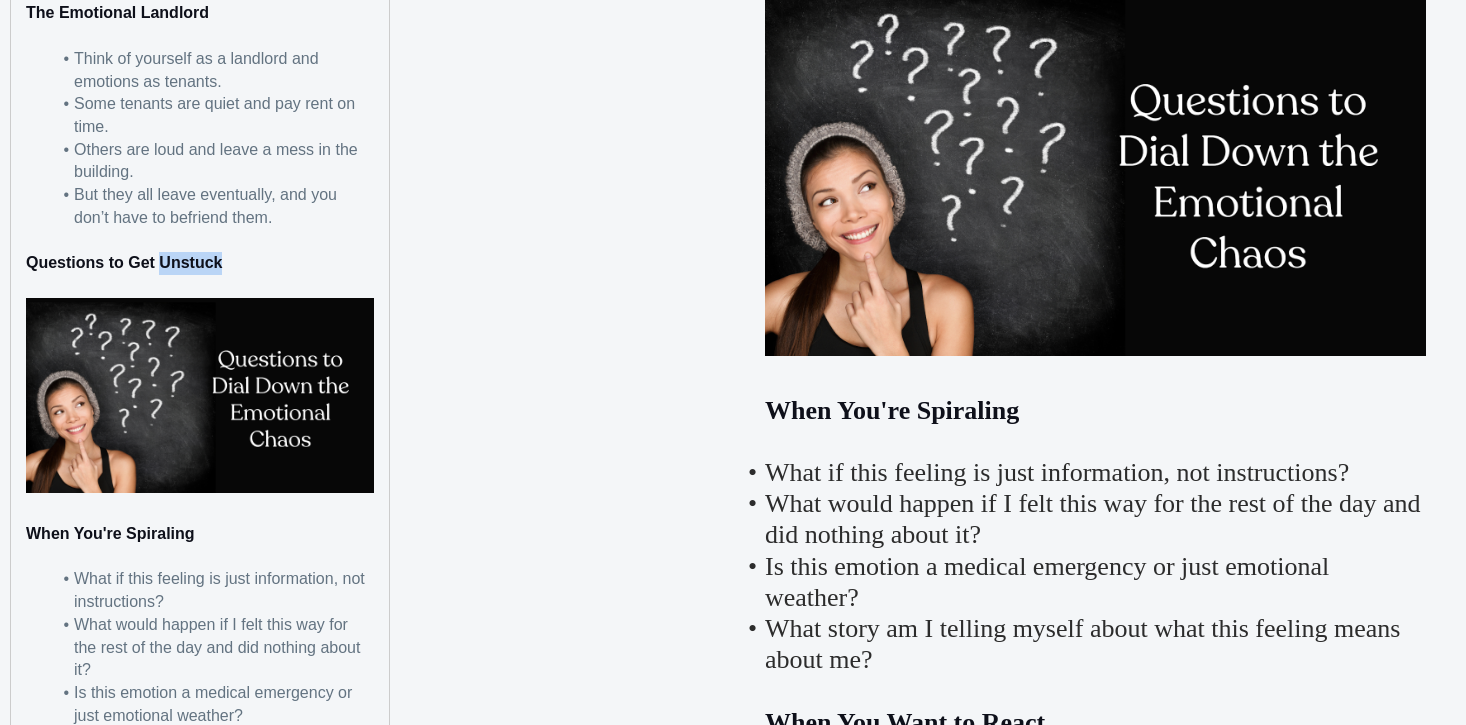 click on "Questions to Get Unstuck" at bounding box center [124, 262] 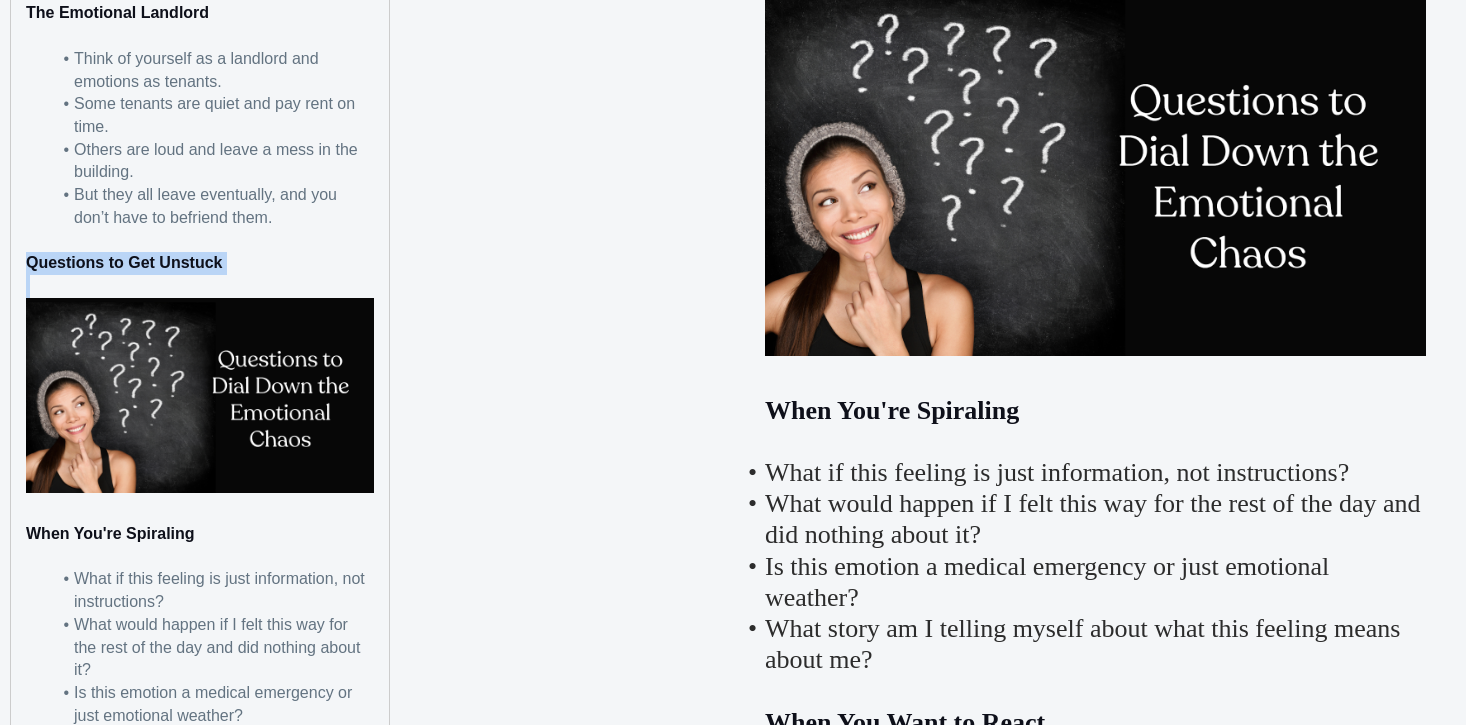 click on "Questions to Get Unstuck" at bounding box center (124, 262) 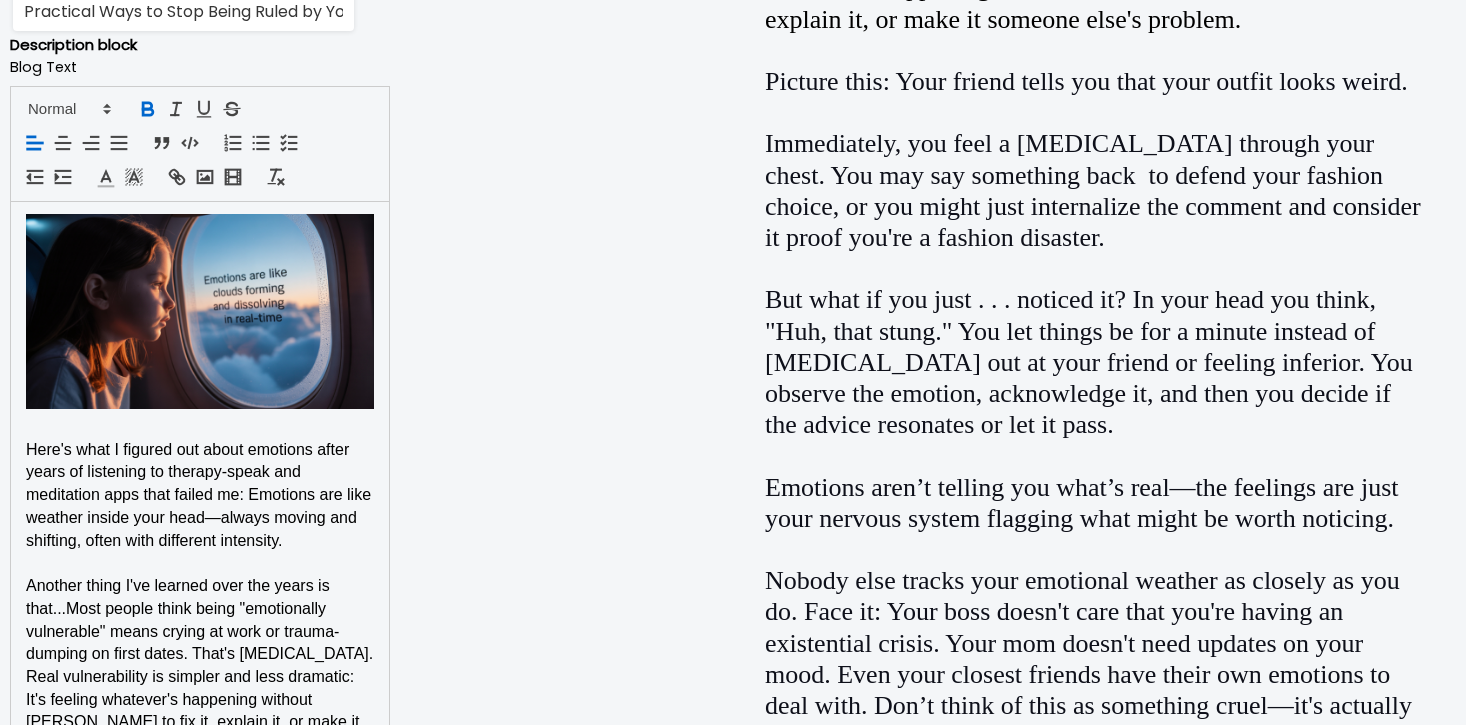 scroll, scrollTop: 1287, scrollLeft: 0, axis: vertical 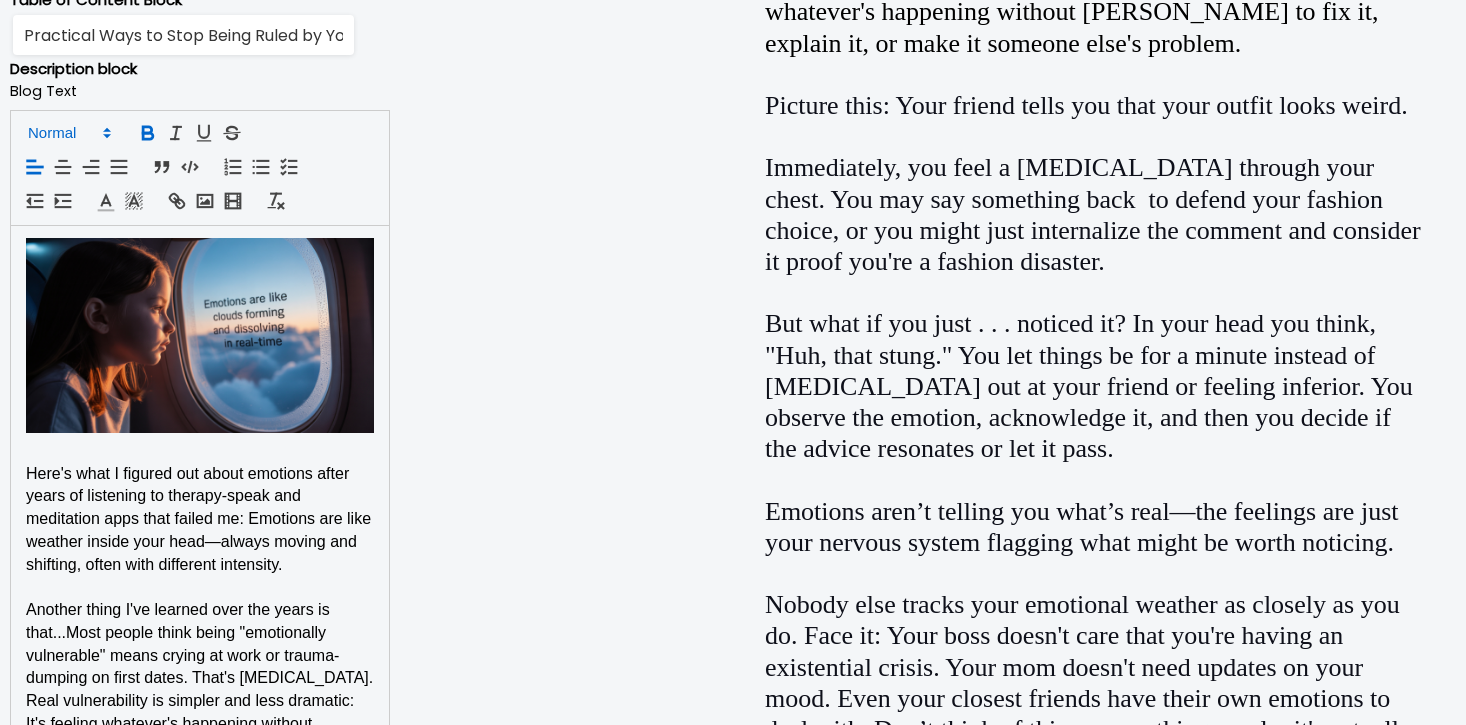 click 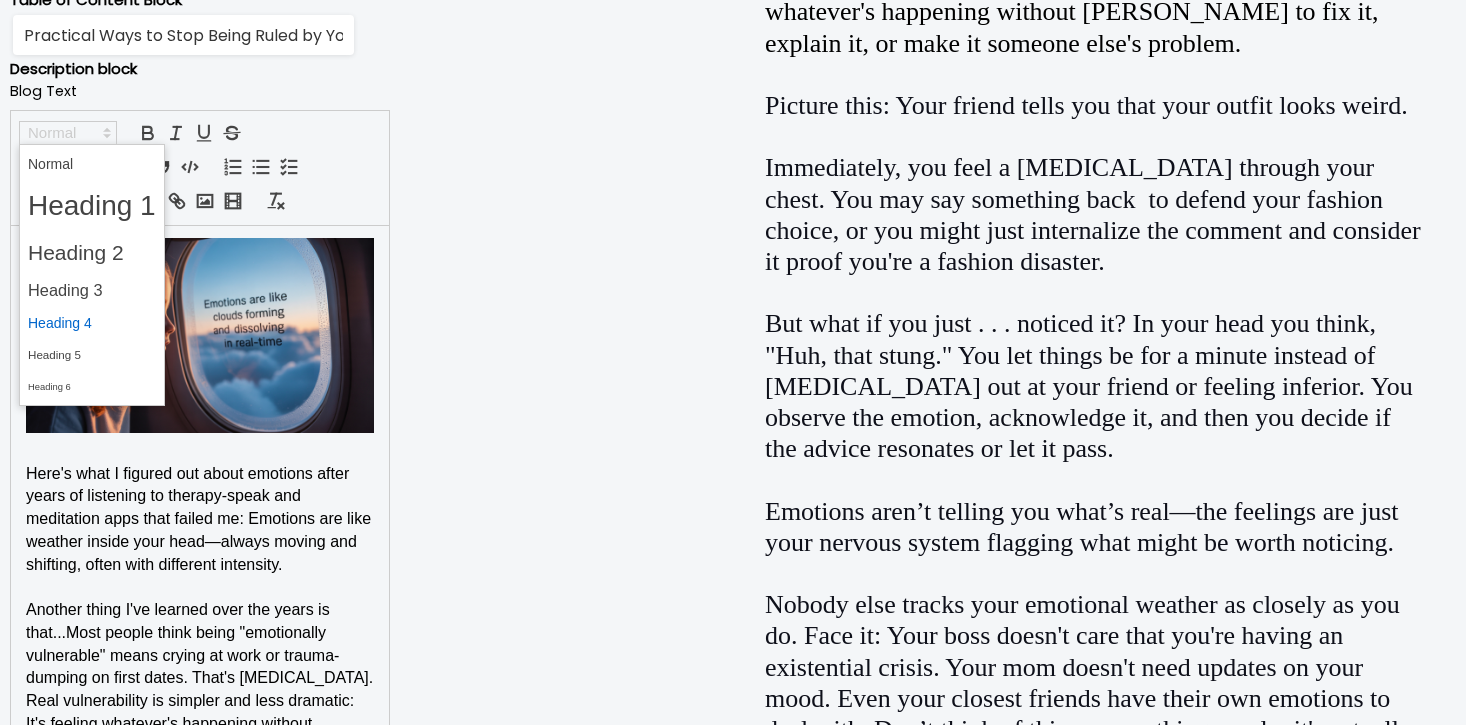 click at bounding box center [92, 323] 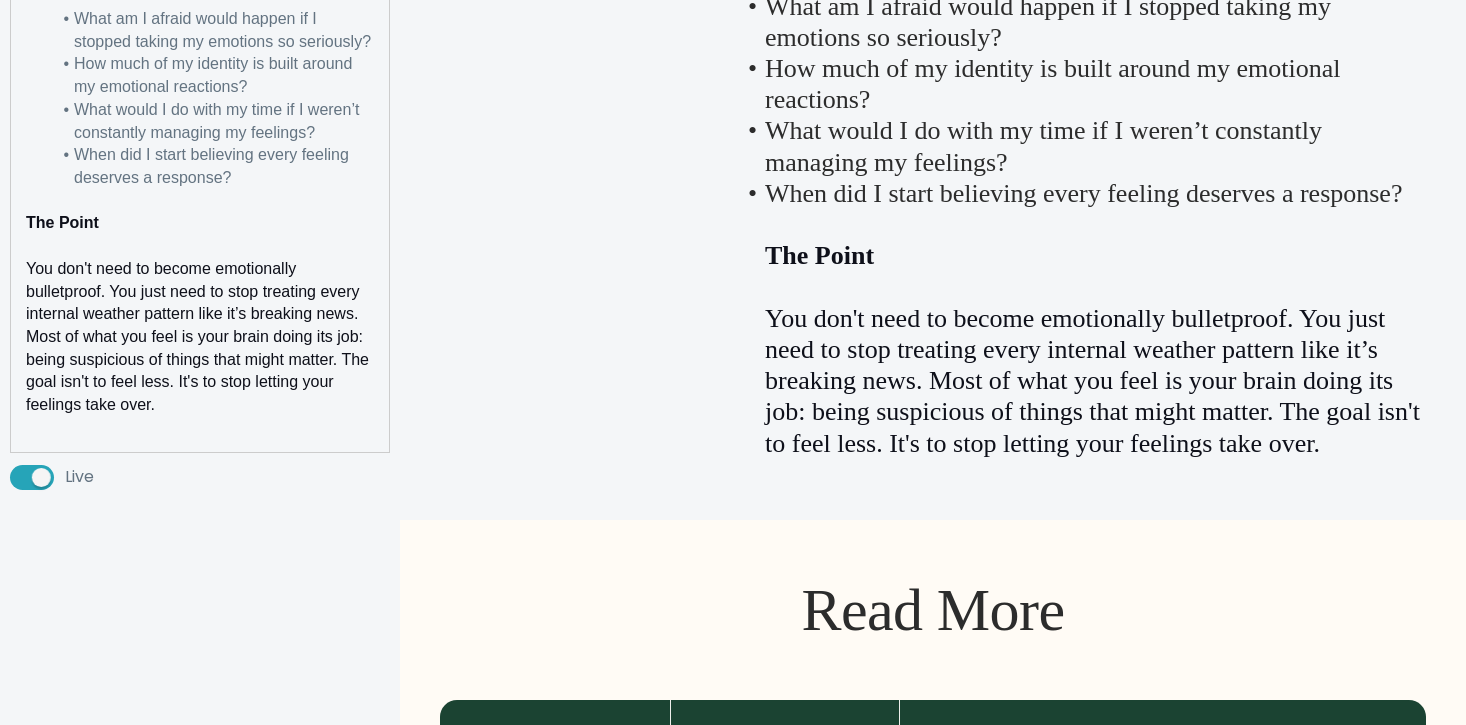 scroll, scrollTop: 5877, scrollLeft: 0, axis: vertical 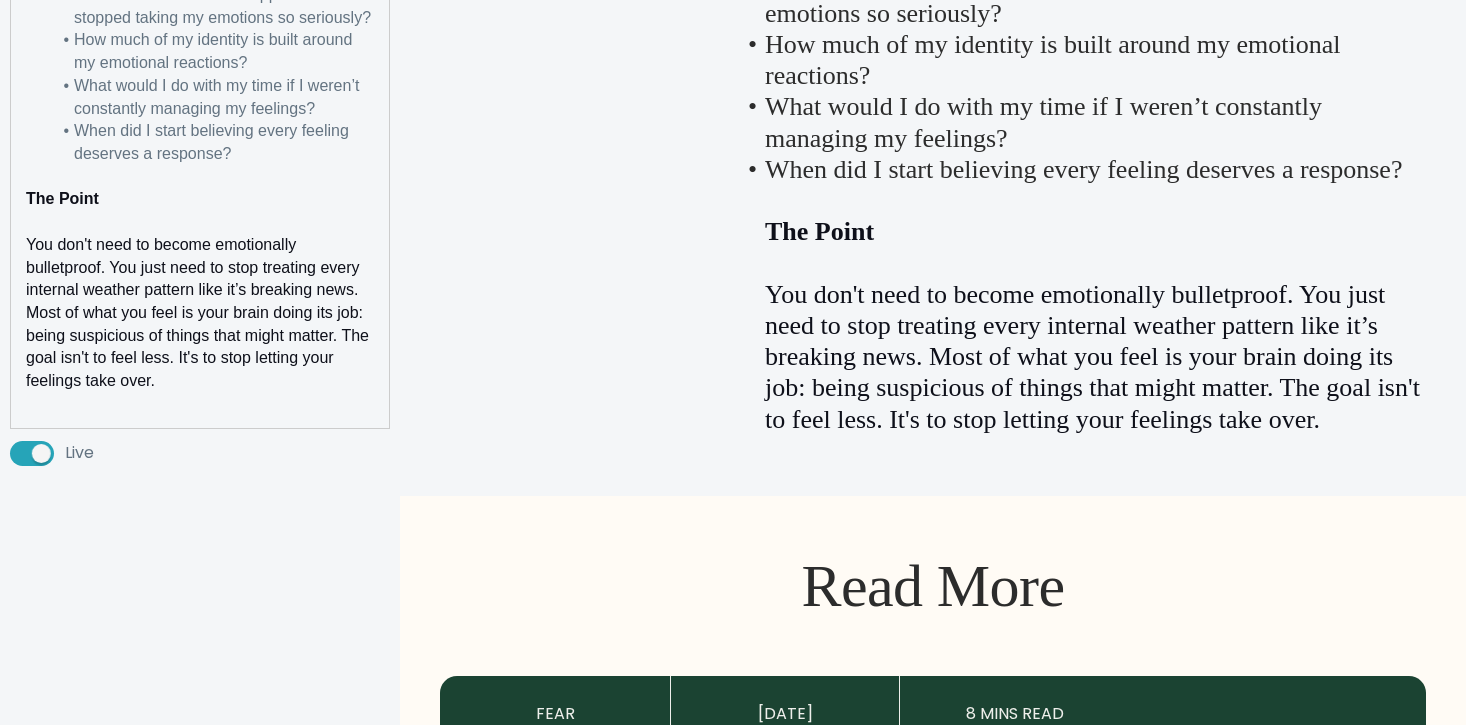click on "The Point" at bounding box center (62, 198) 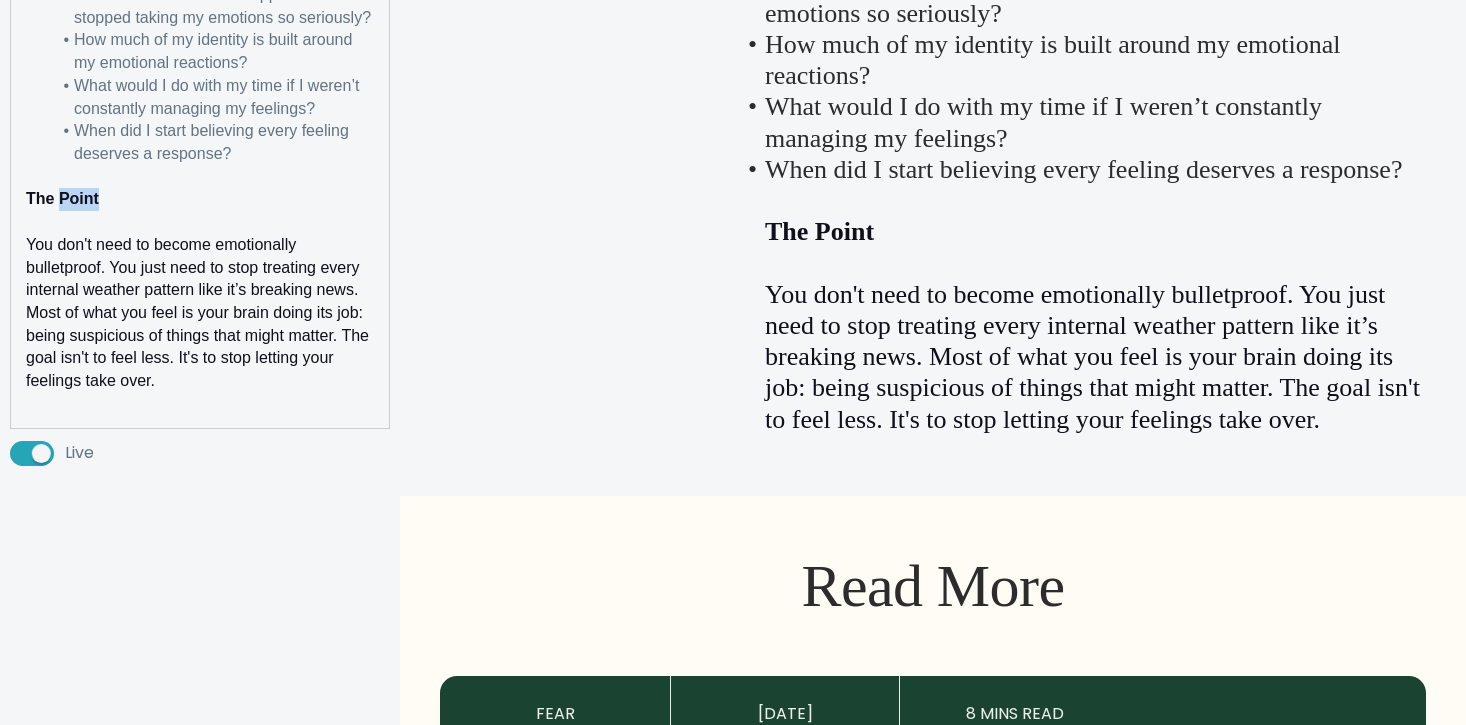 click on "The Point" at bounding box center [62, 198] 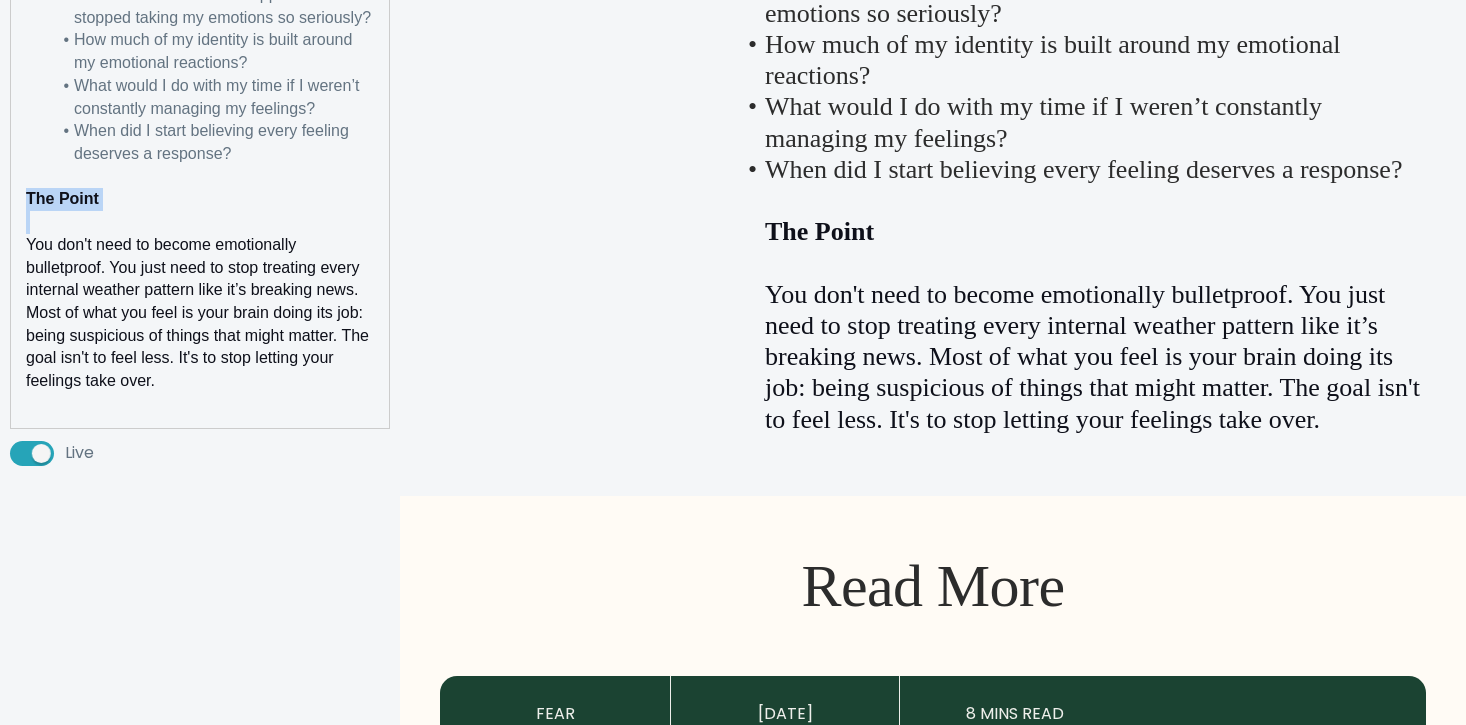 click on "The Point" at bounding box center (62, 198) 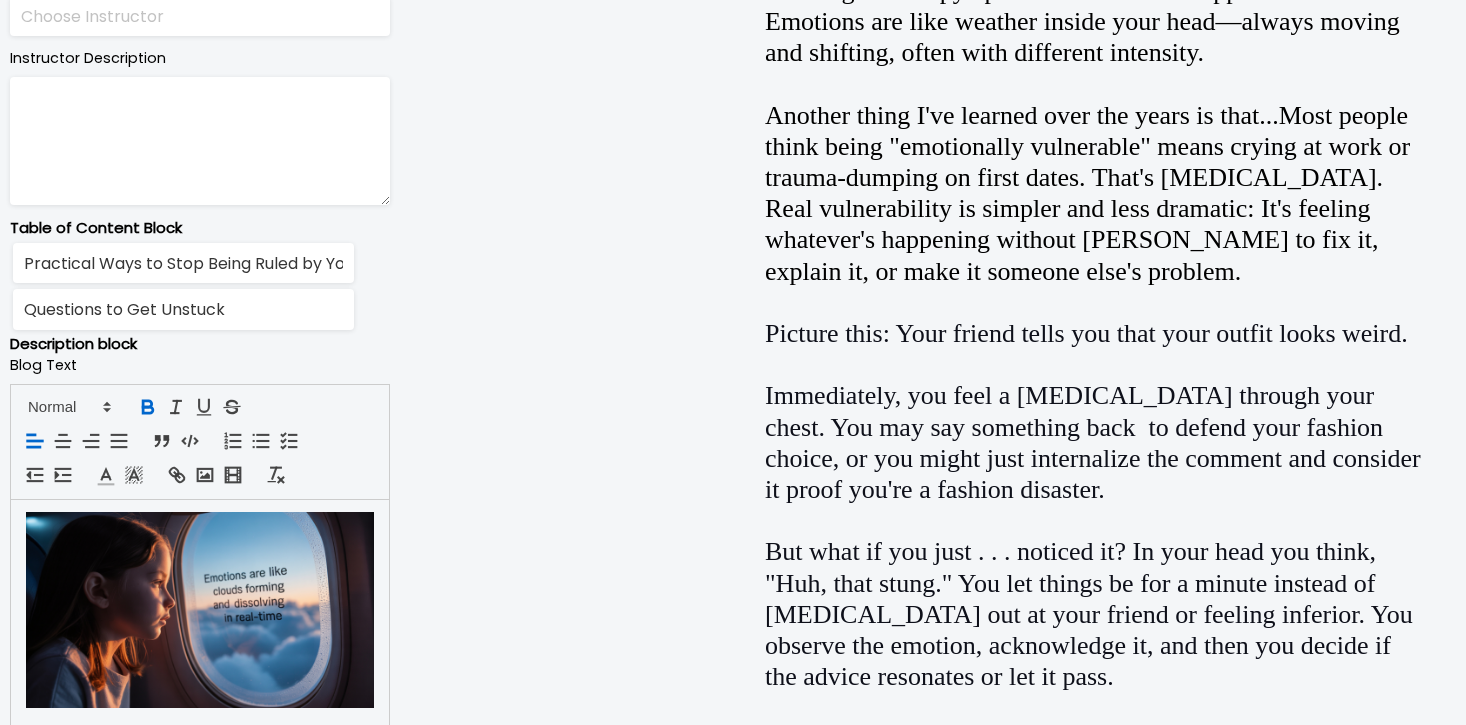 scroll, scrollTop: 1057, scrollLeft: 0, axis: vertical 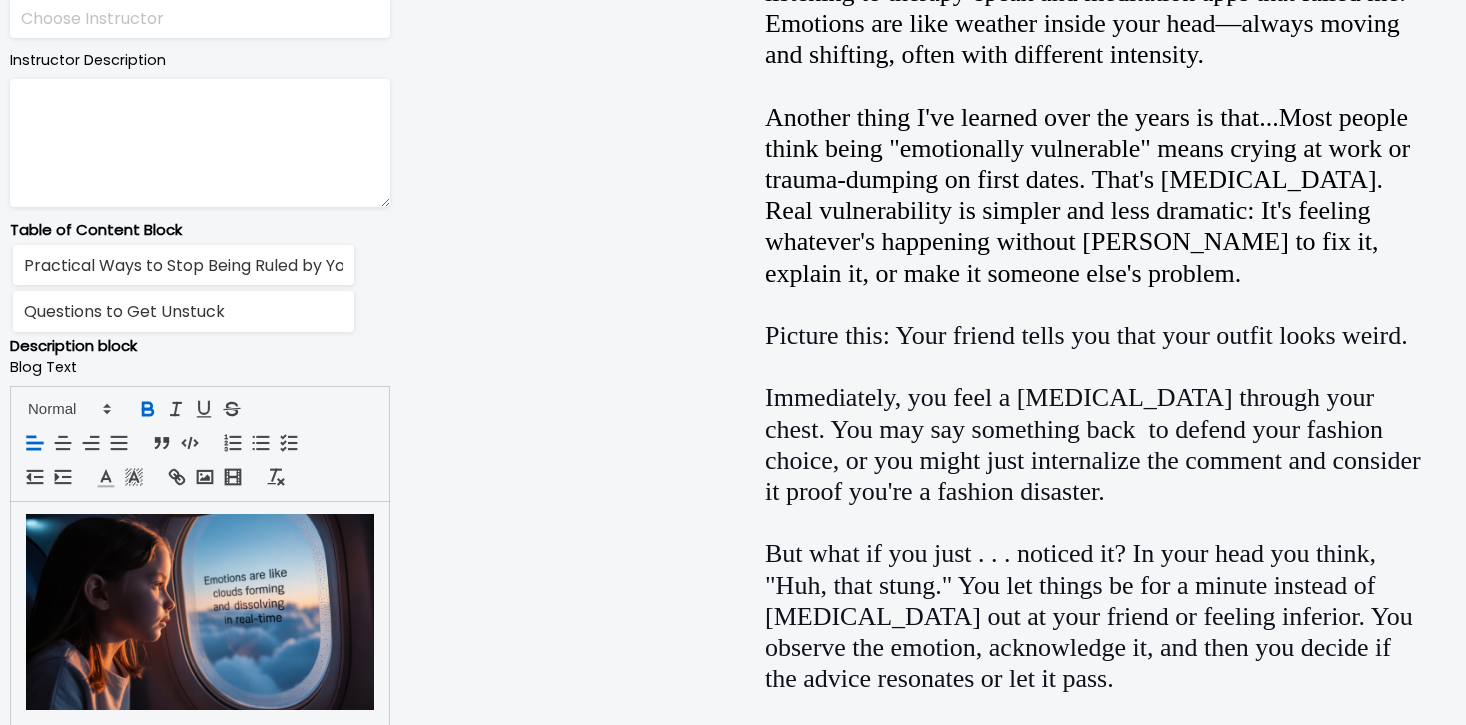 click at bounding box center (68, 407) 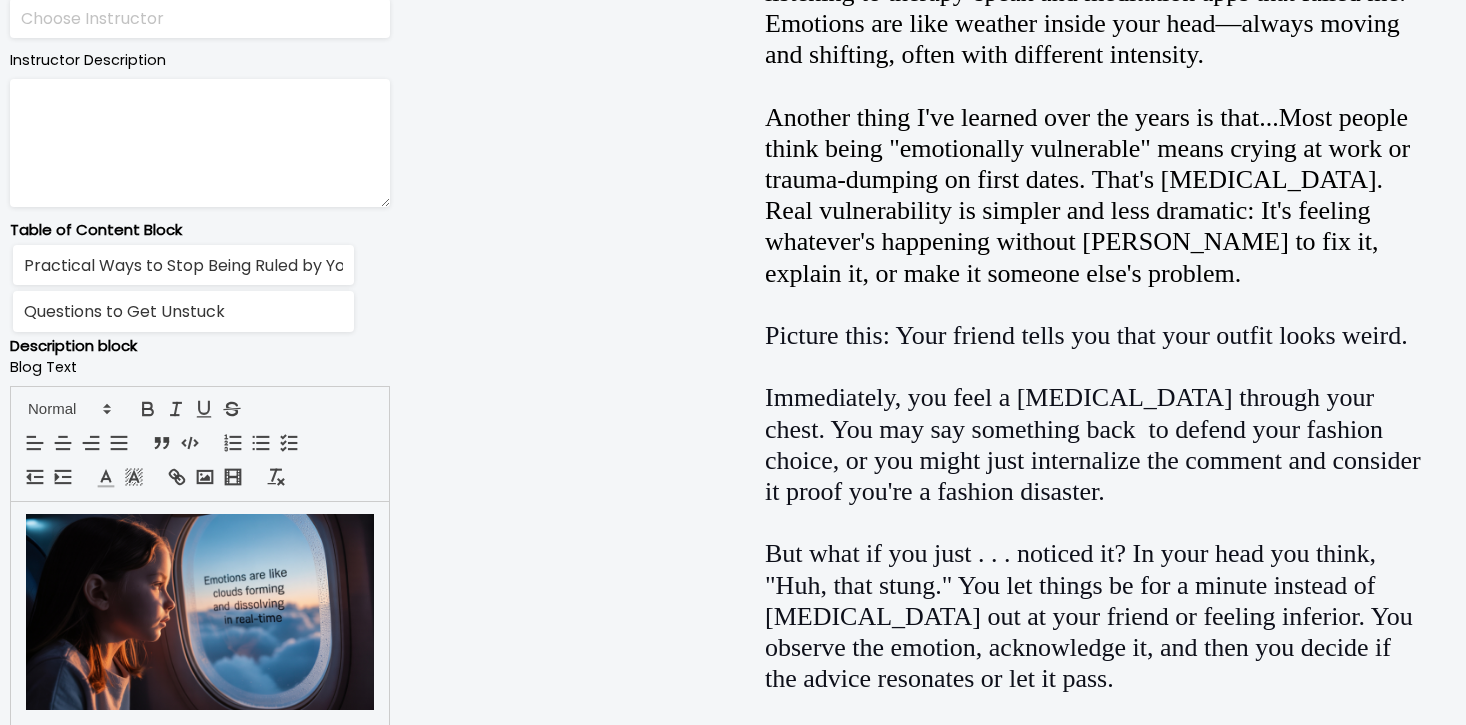 click at bounding box center [200, 444] 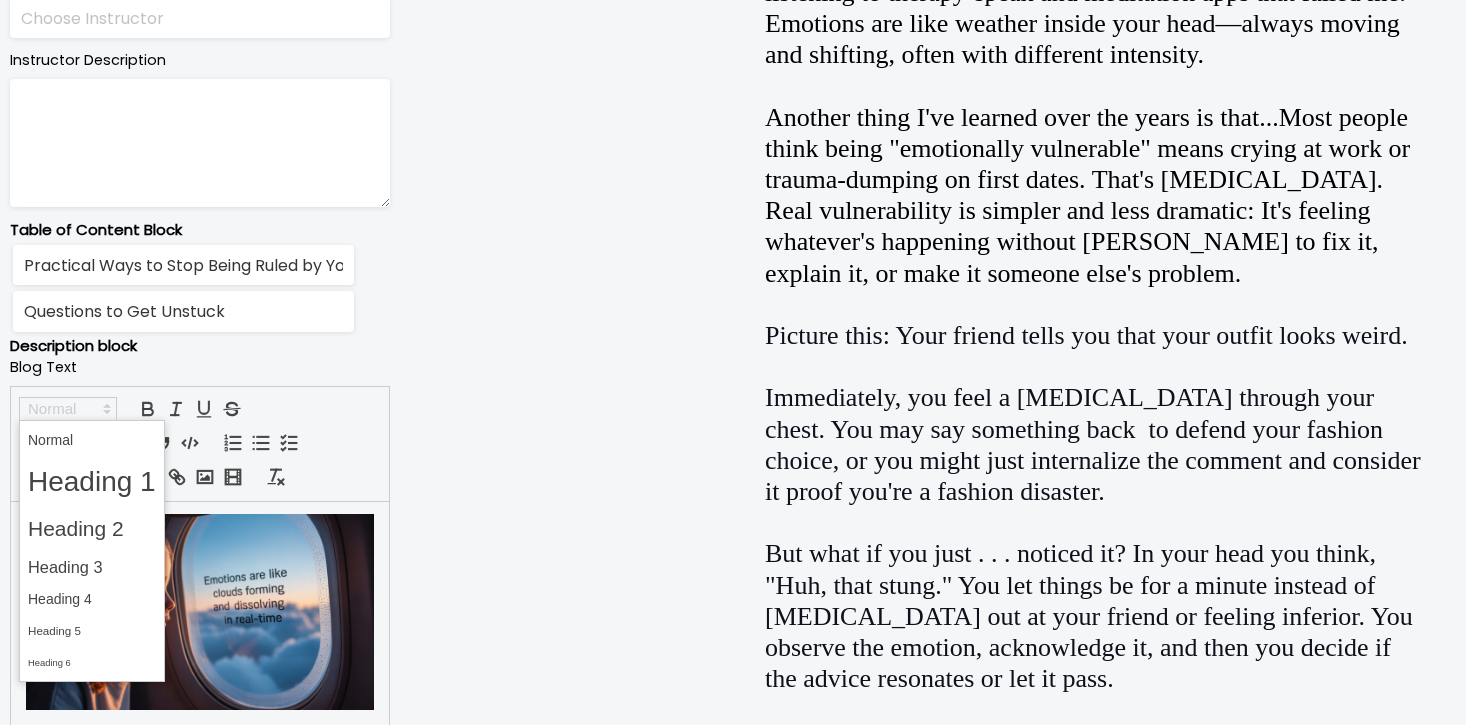 click 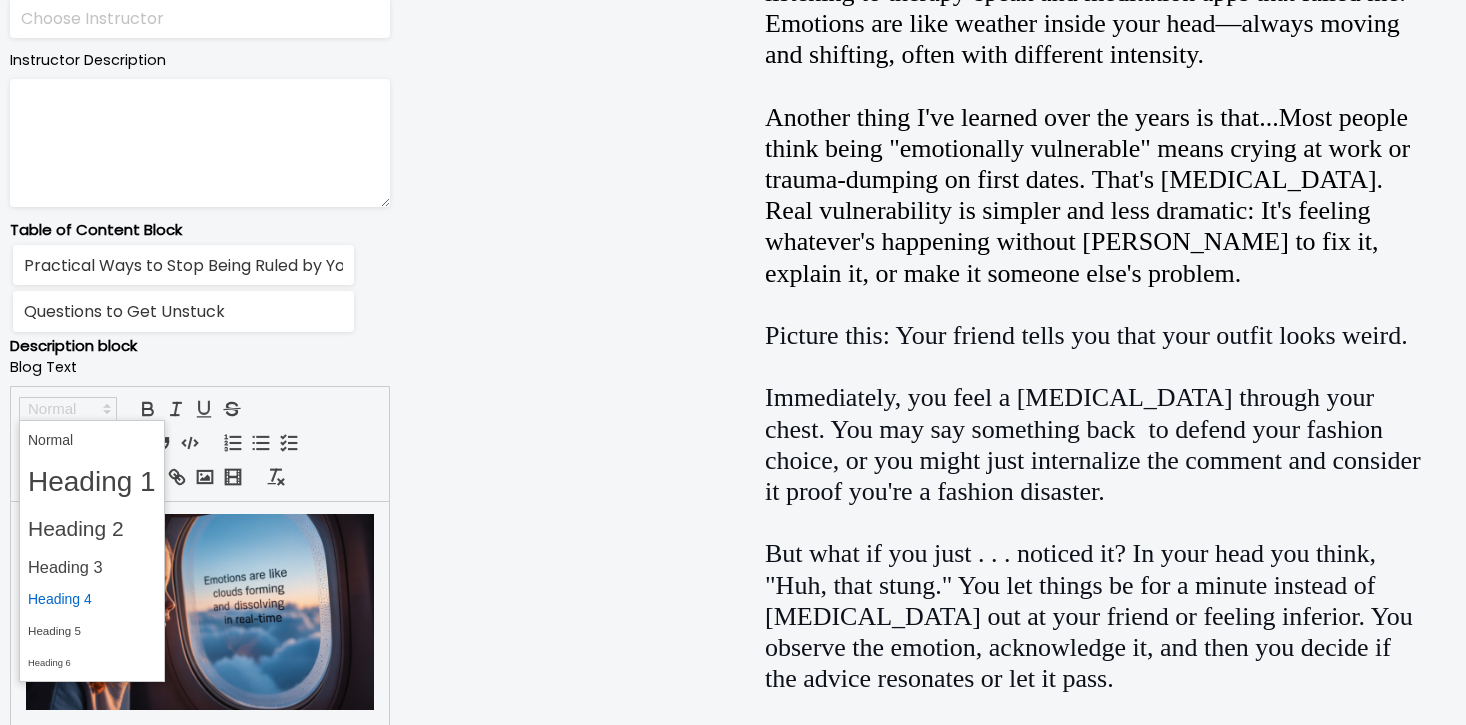 click at bounding box center (92, 599) 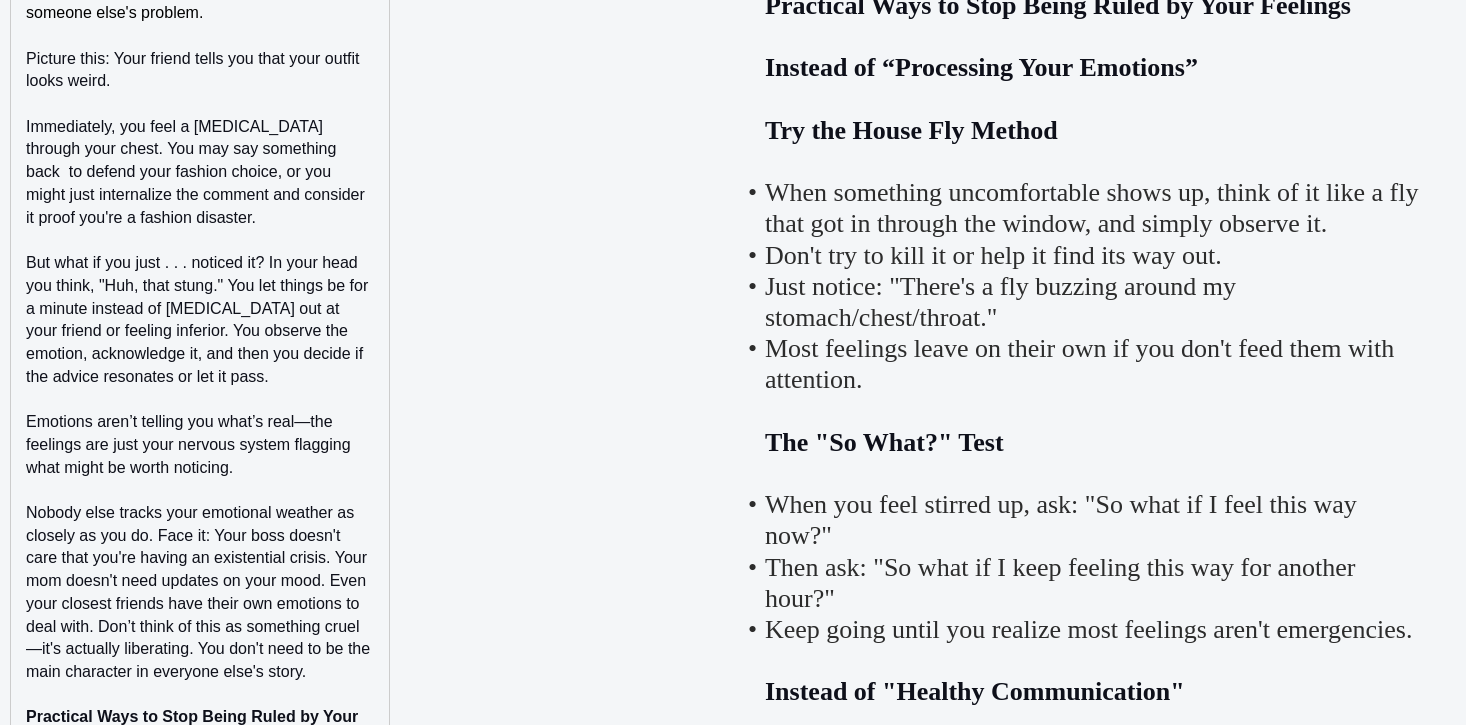 scroll, scrollTop: 2832, scrollLeft: 0, axis: vertical 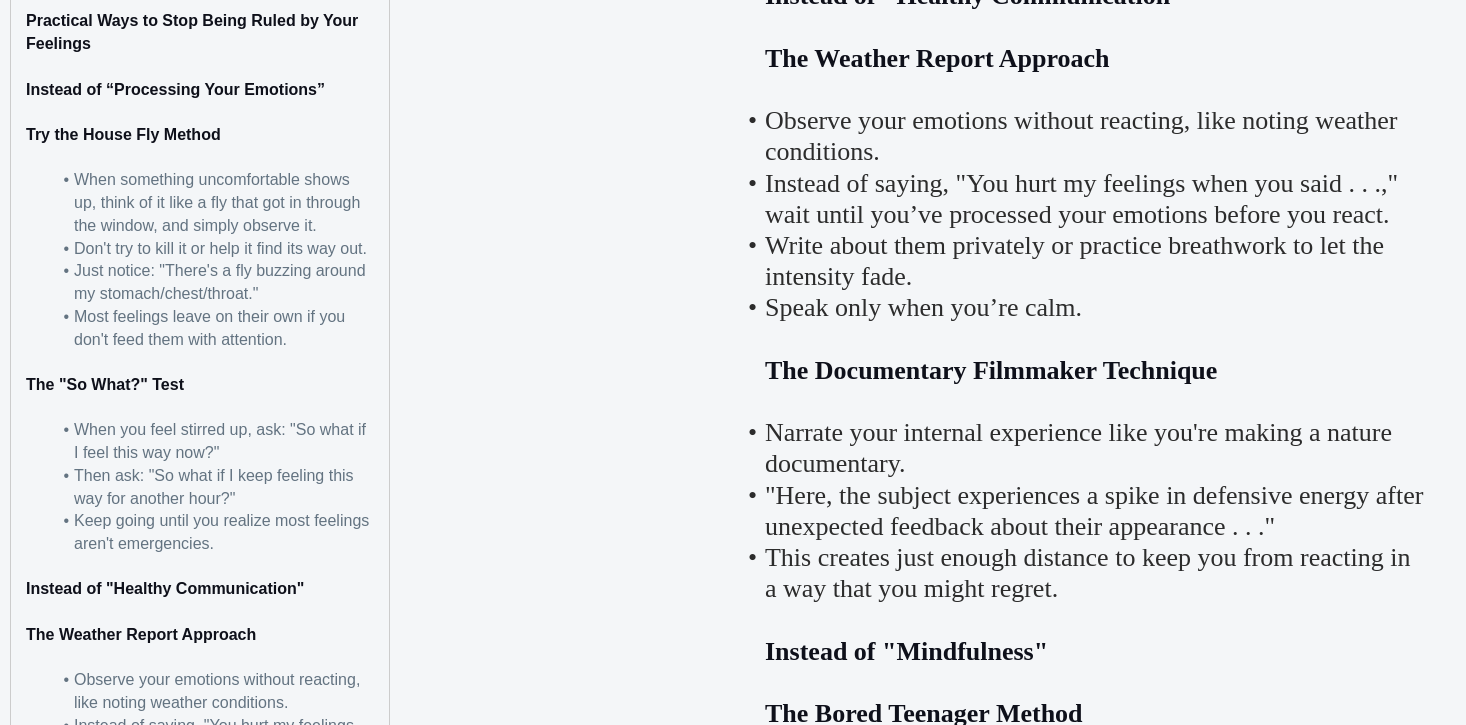 click on "When you feel stirred up, ask: "So what if I feel this way now?"" at bounding box center (212, 441) 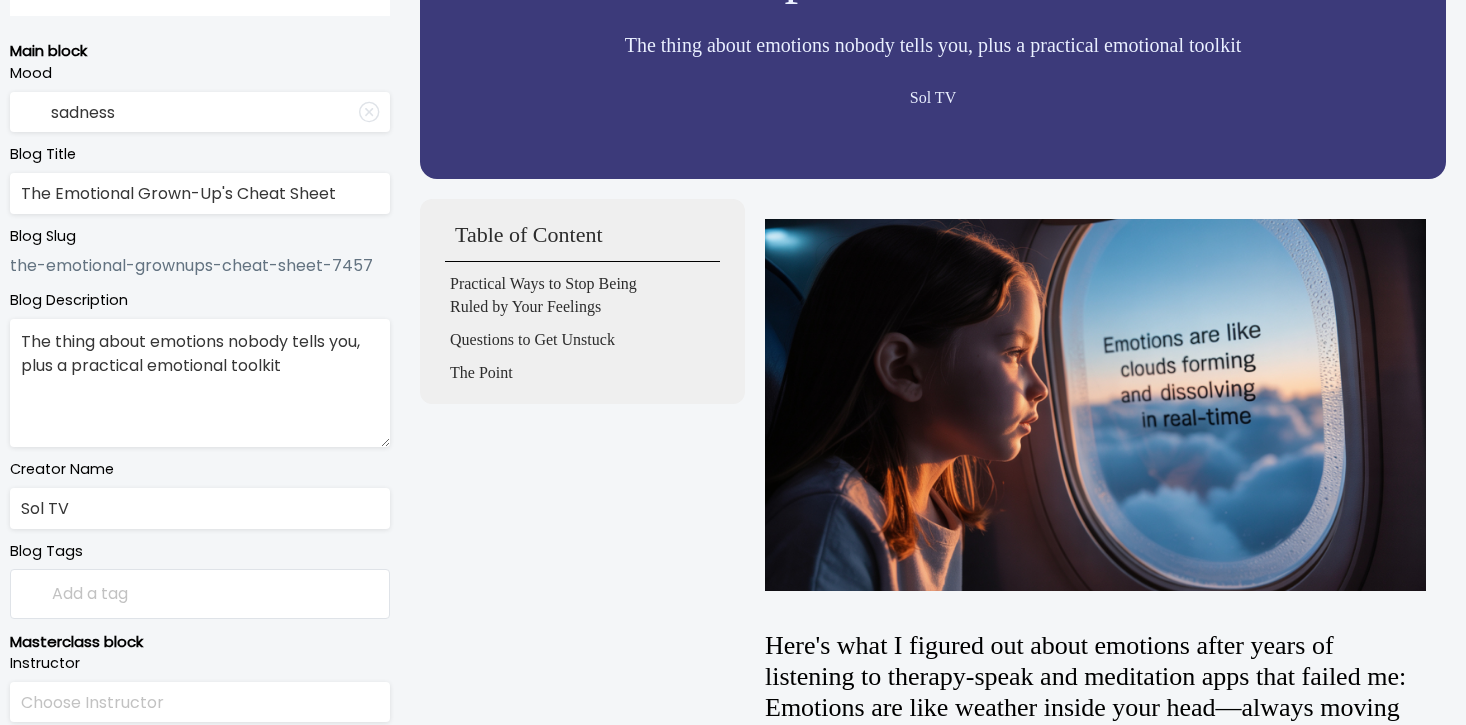 scroll, scrollTop: 0, scrollLeft: 0, axis: both 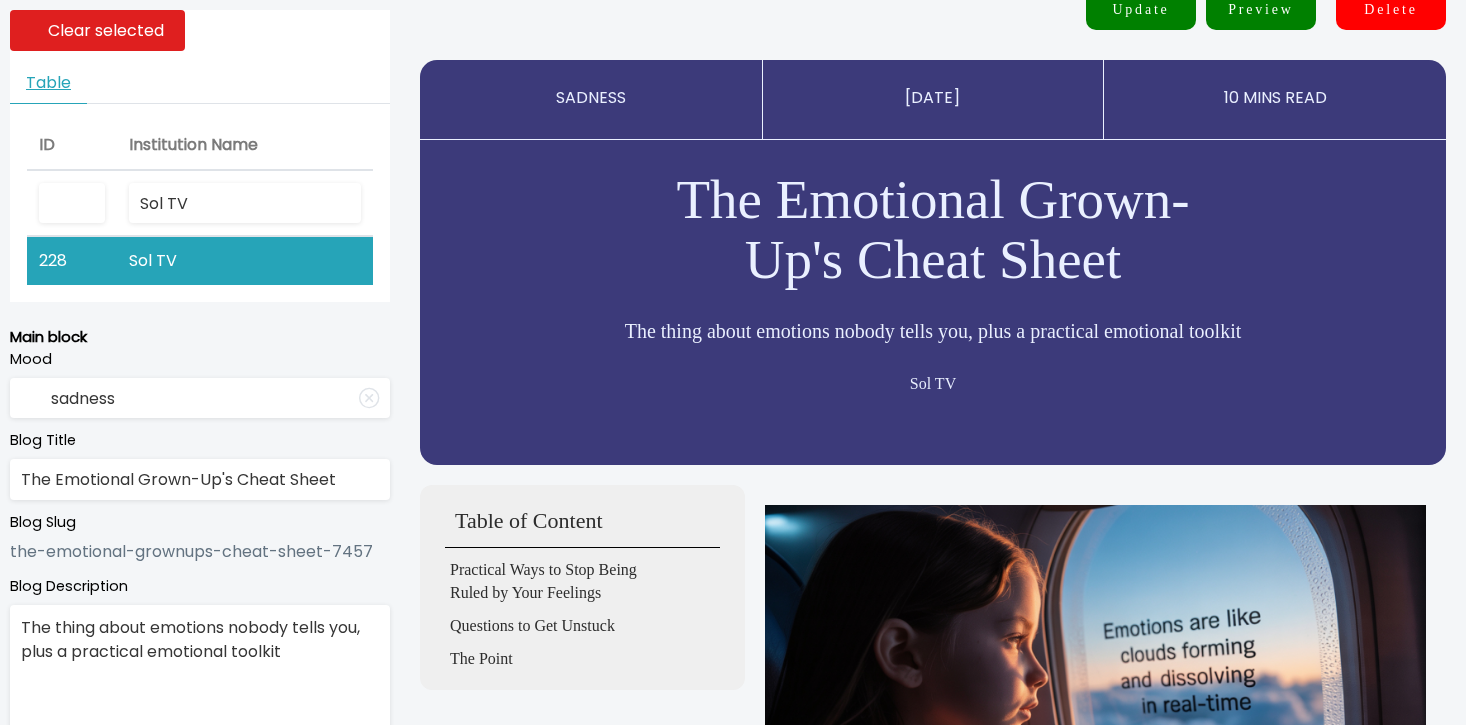 click on "The thing about emotions nobody tells you, plus a practical emotional toolkit" at bounding box center (200, 669) 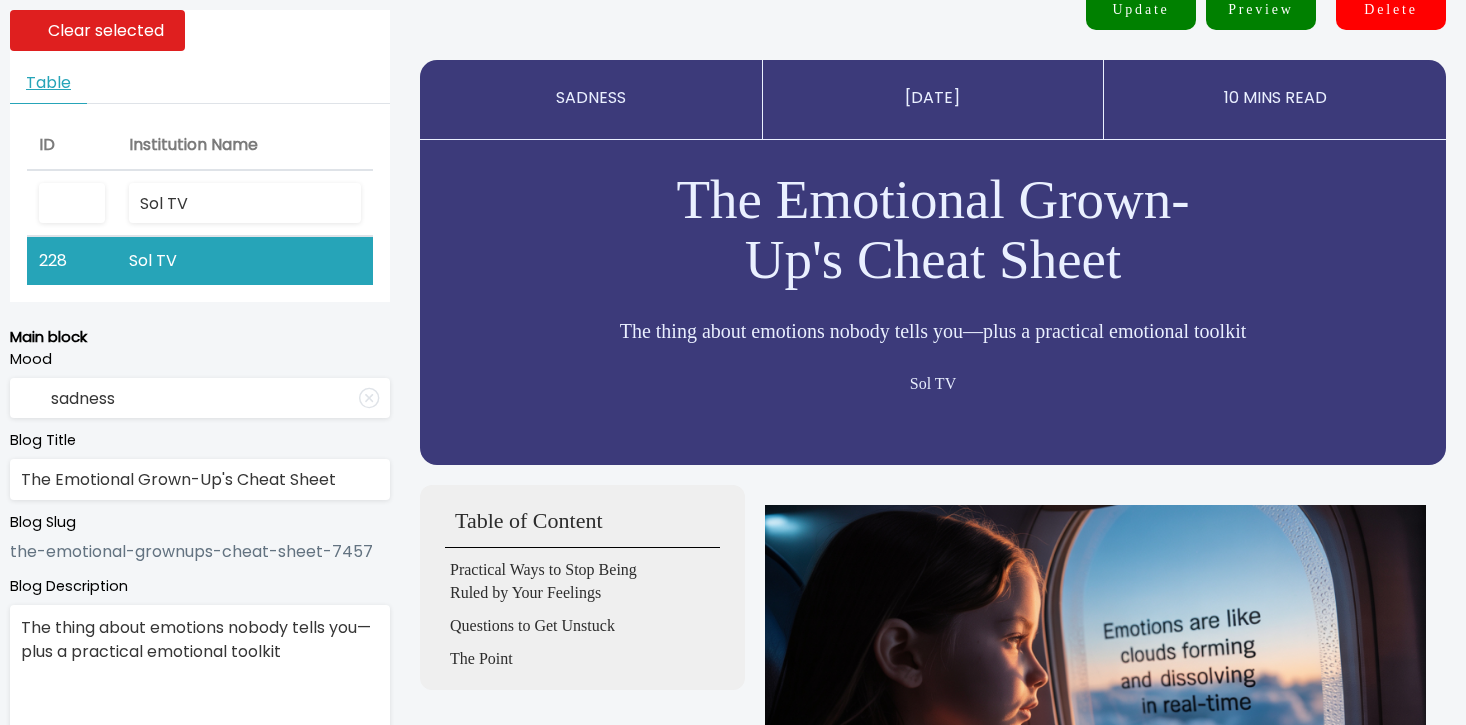 type on "The thing about emotions nobody tells you—plus a practical emotional toolkit" 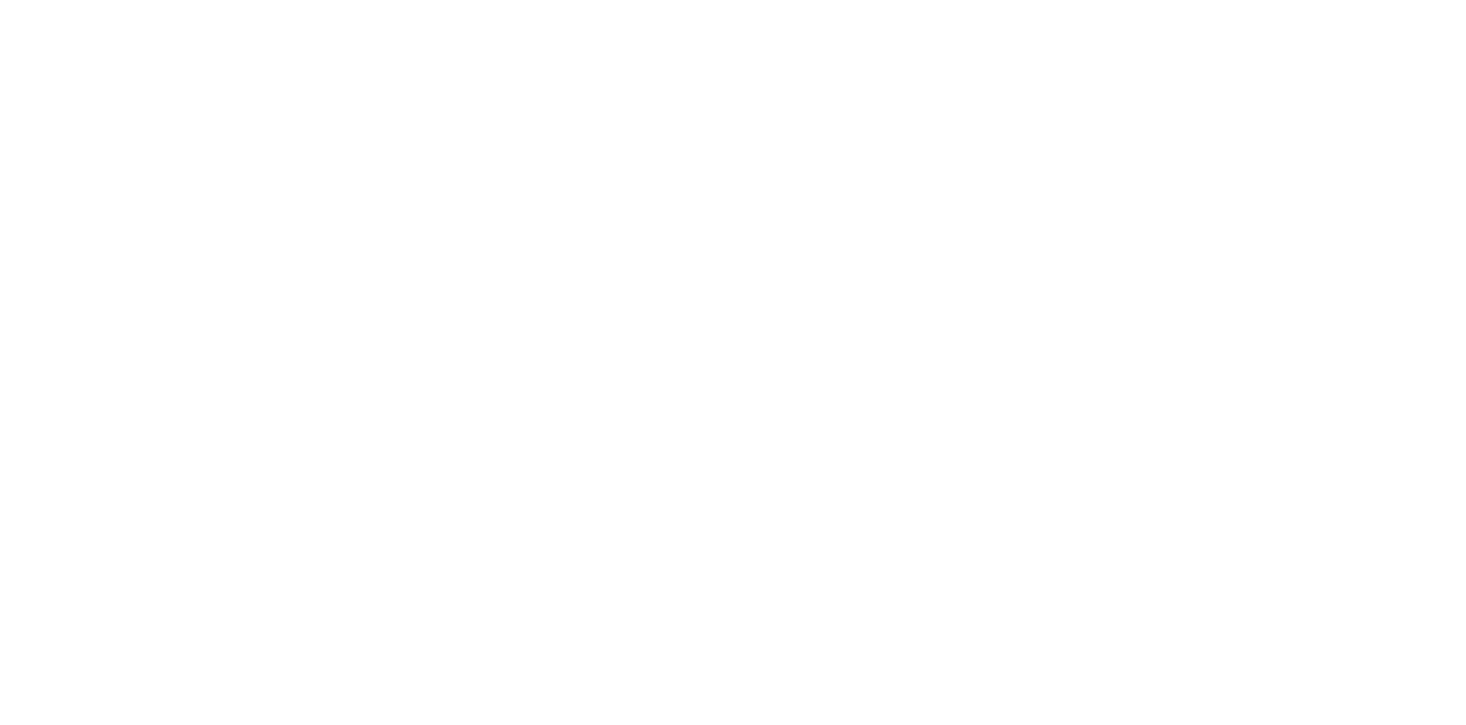 scroll, scrollTop: 0, scrollLeft: 0, axis: both 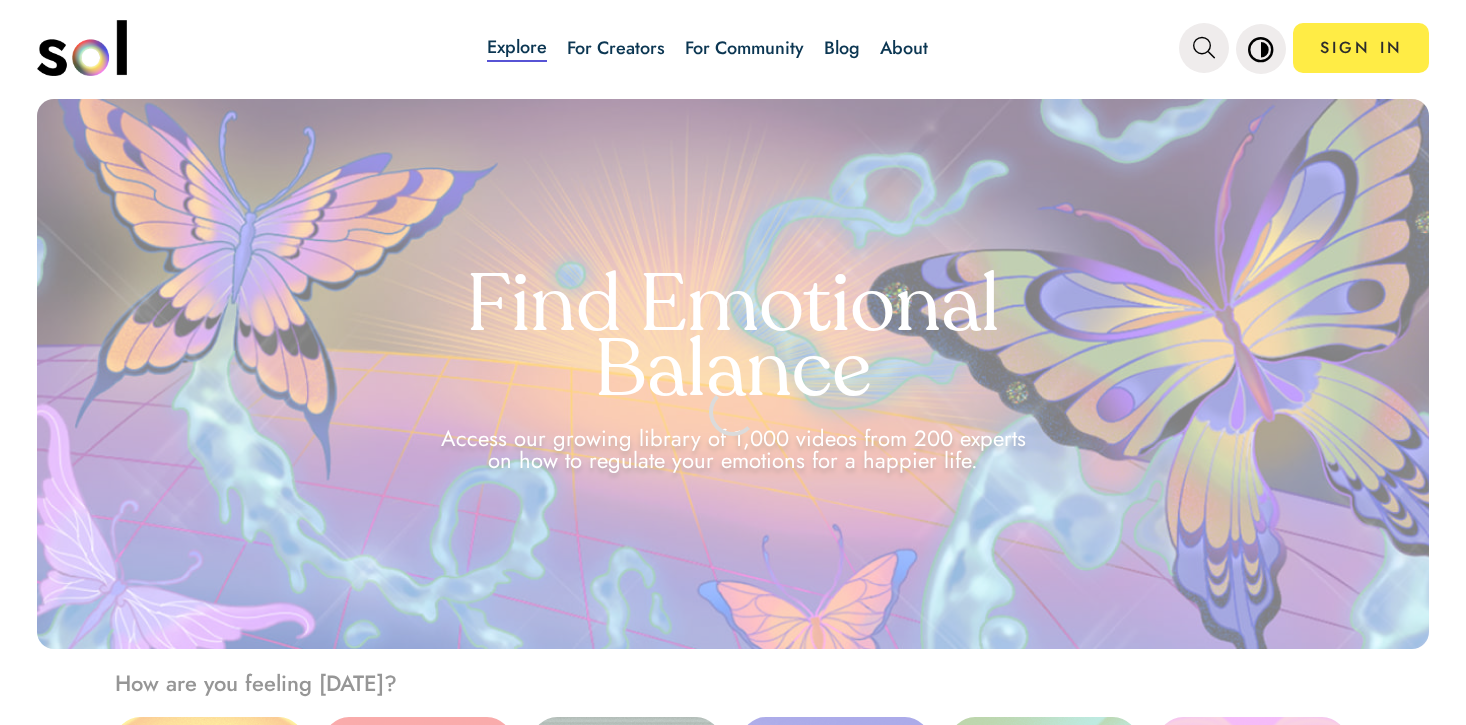 click on "Blog" at bounding box center (842, 48) 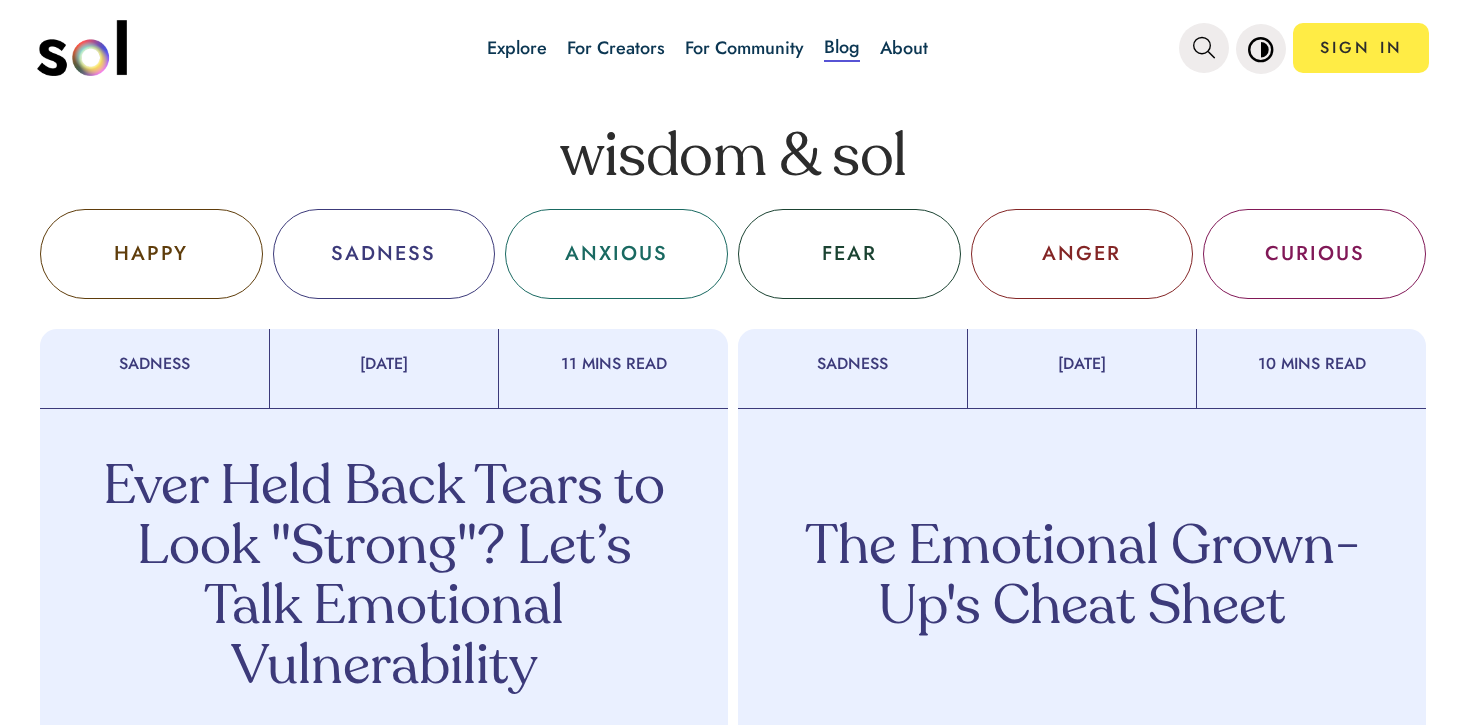 click on "The Emotional Grown-Up's Cheat Sheet" at bounding box center (1082, 579) 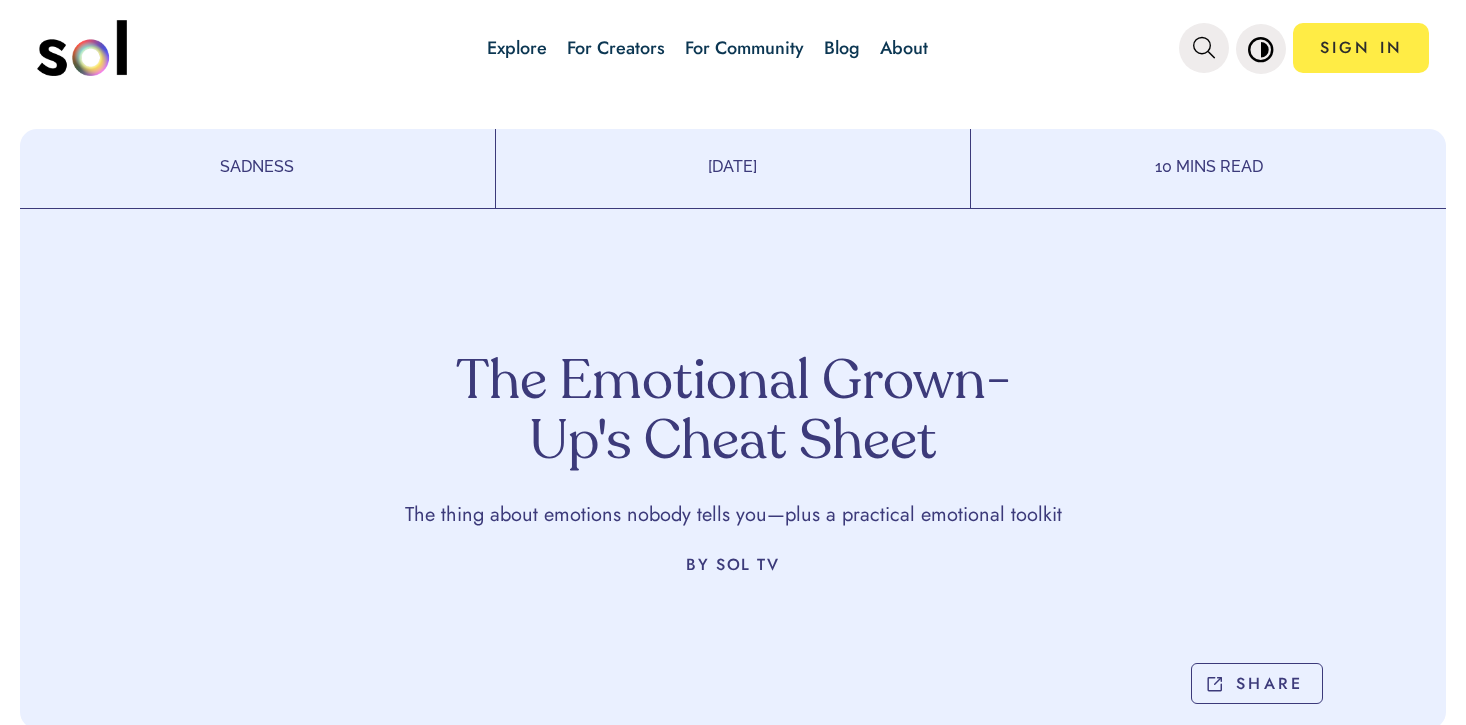 click on "Blog" at bounding box center (842, 48) 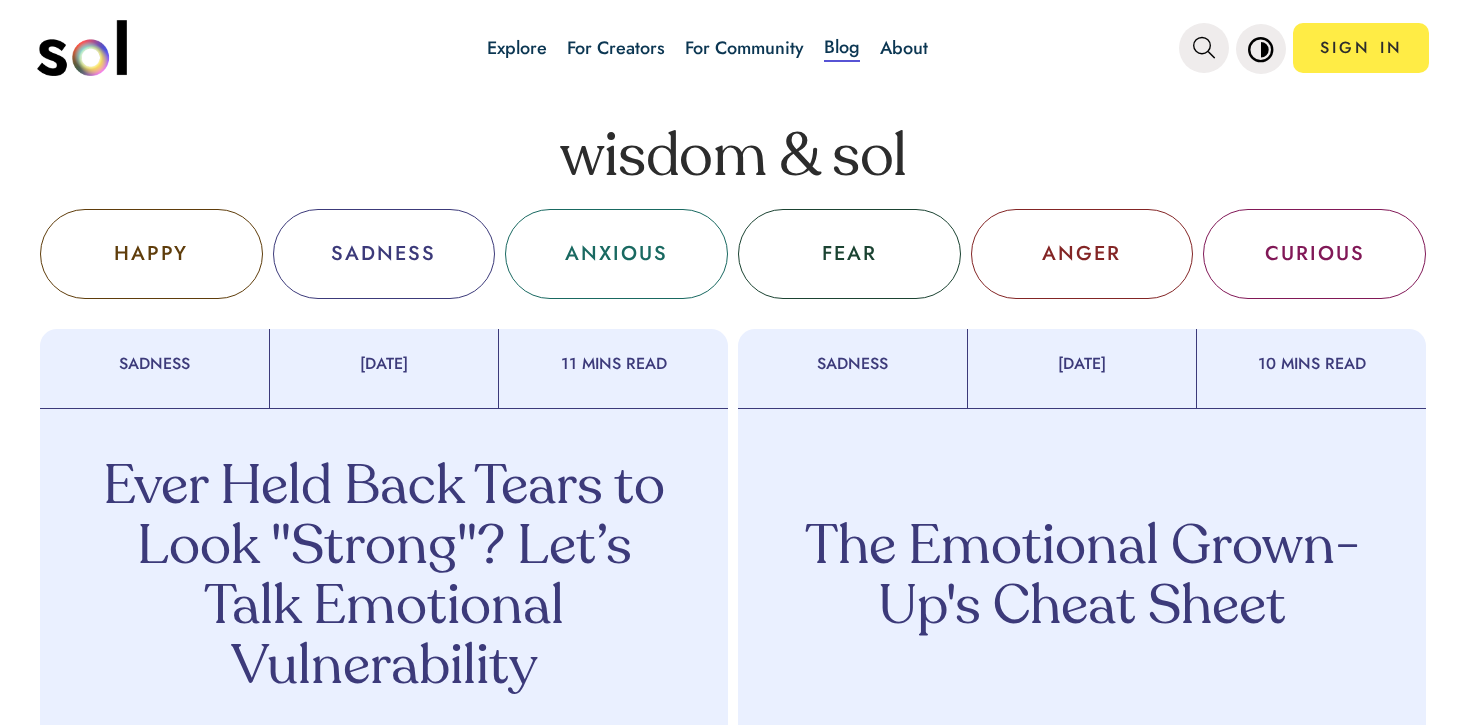 click on "Ever Held Back Tears to Look "Strong"? Let’s Talk Emotional Vulnerability" at bounding box center [384, 579] 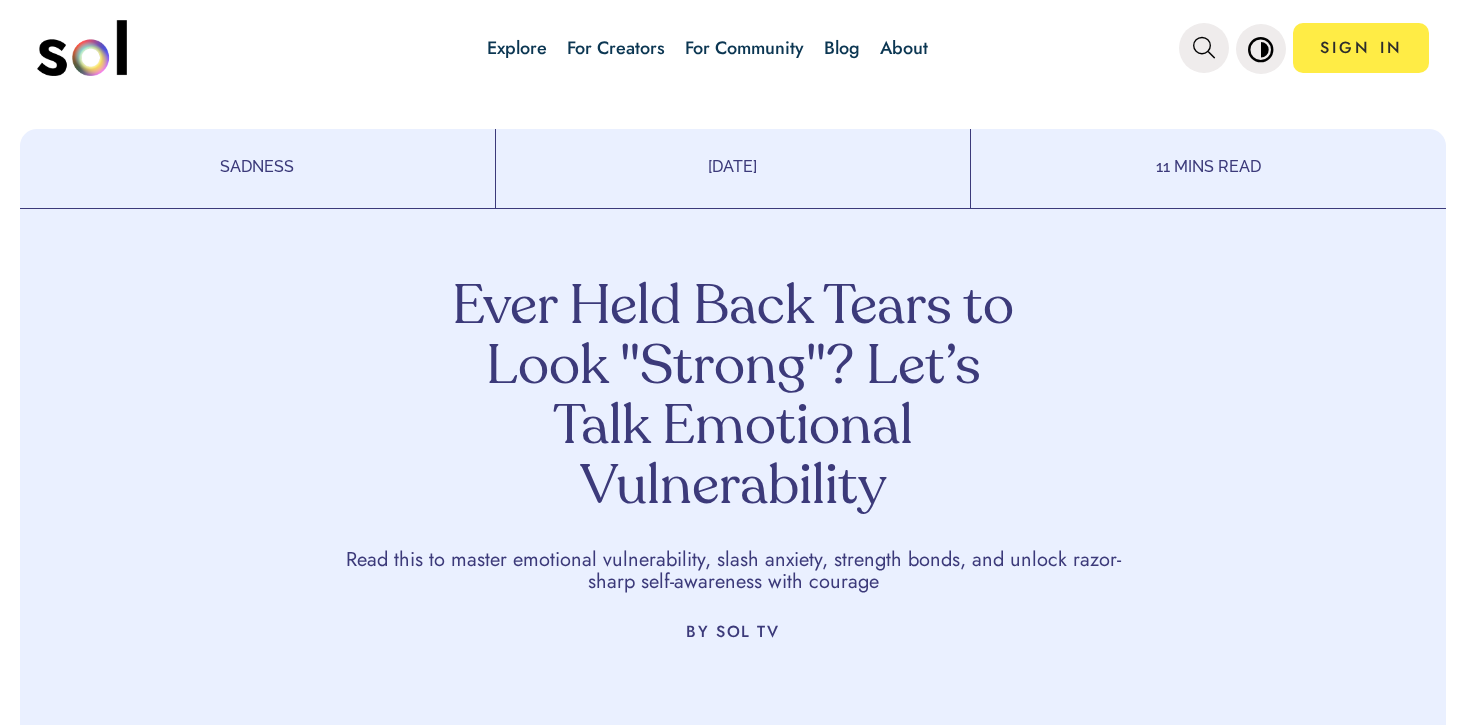 click on "Ever Held Back Tears to Look "Strong"? Let’s Talk Emotional Vulnerability" at bounding box center (733, 399) 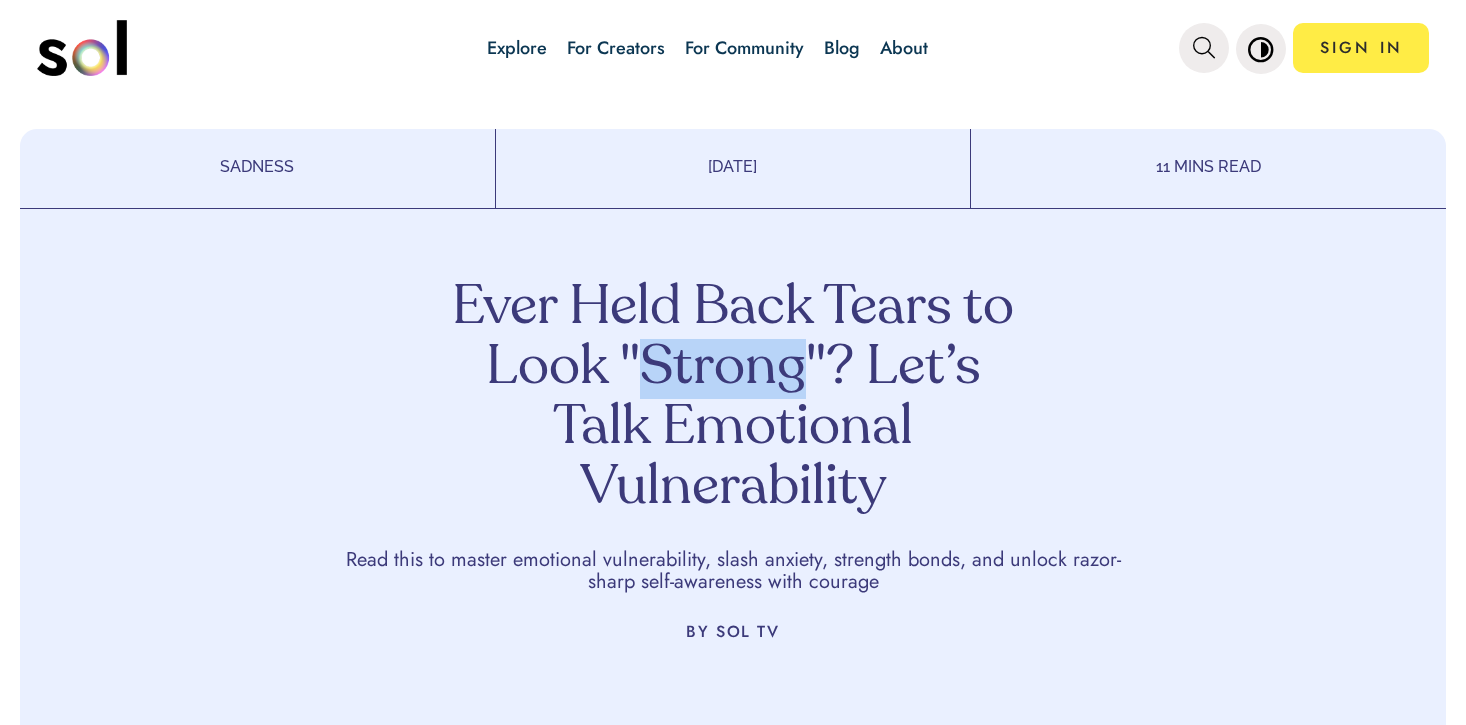 click on "Ever Held Back Tears to Look "Strong"? Let’s Talk Emotional Vulnerability" at bounding box center [733, 399] 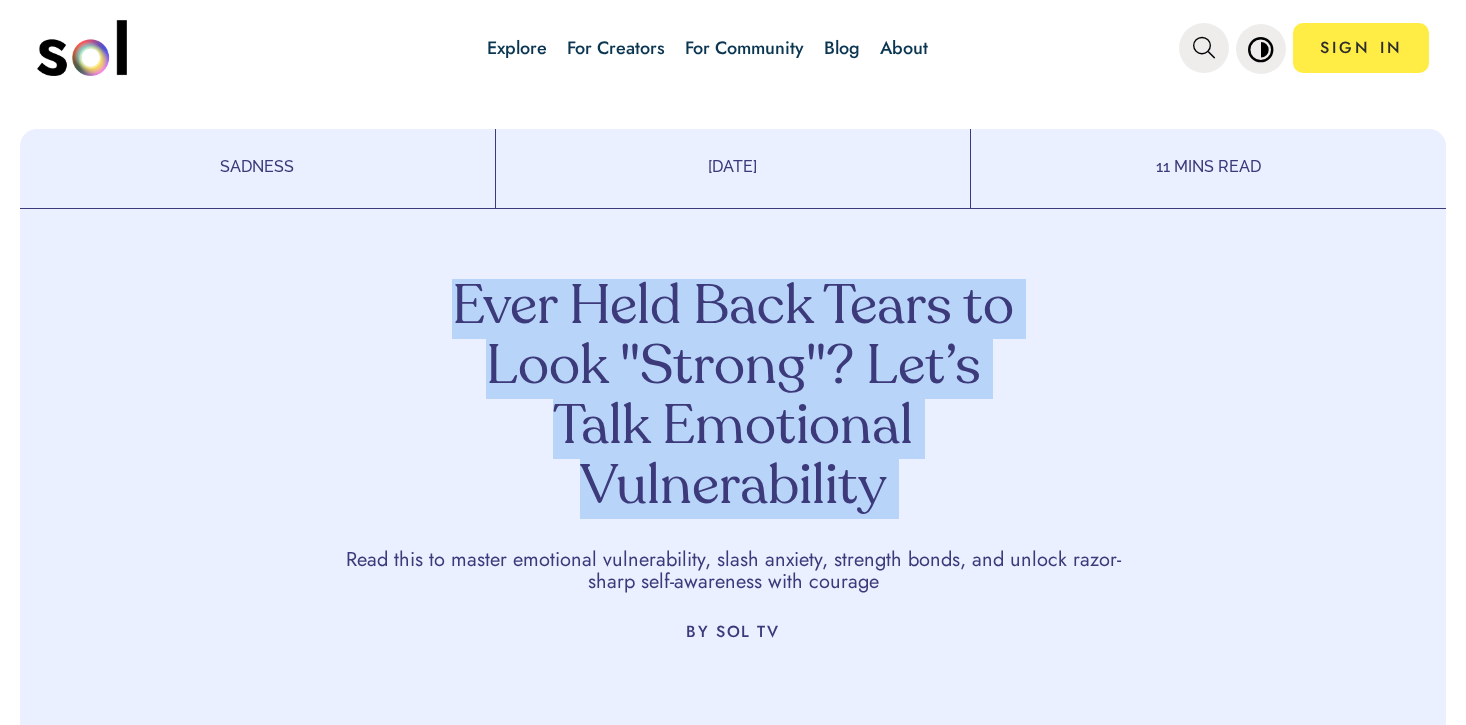 click on "Ever Held Back Tears to Look "Strong"? Let’s Talk Emotional Vulnerability" at bounding box center (733, 399) 